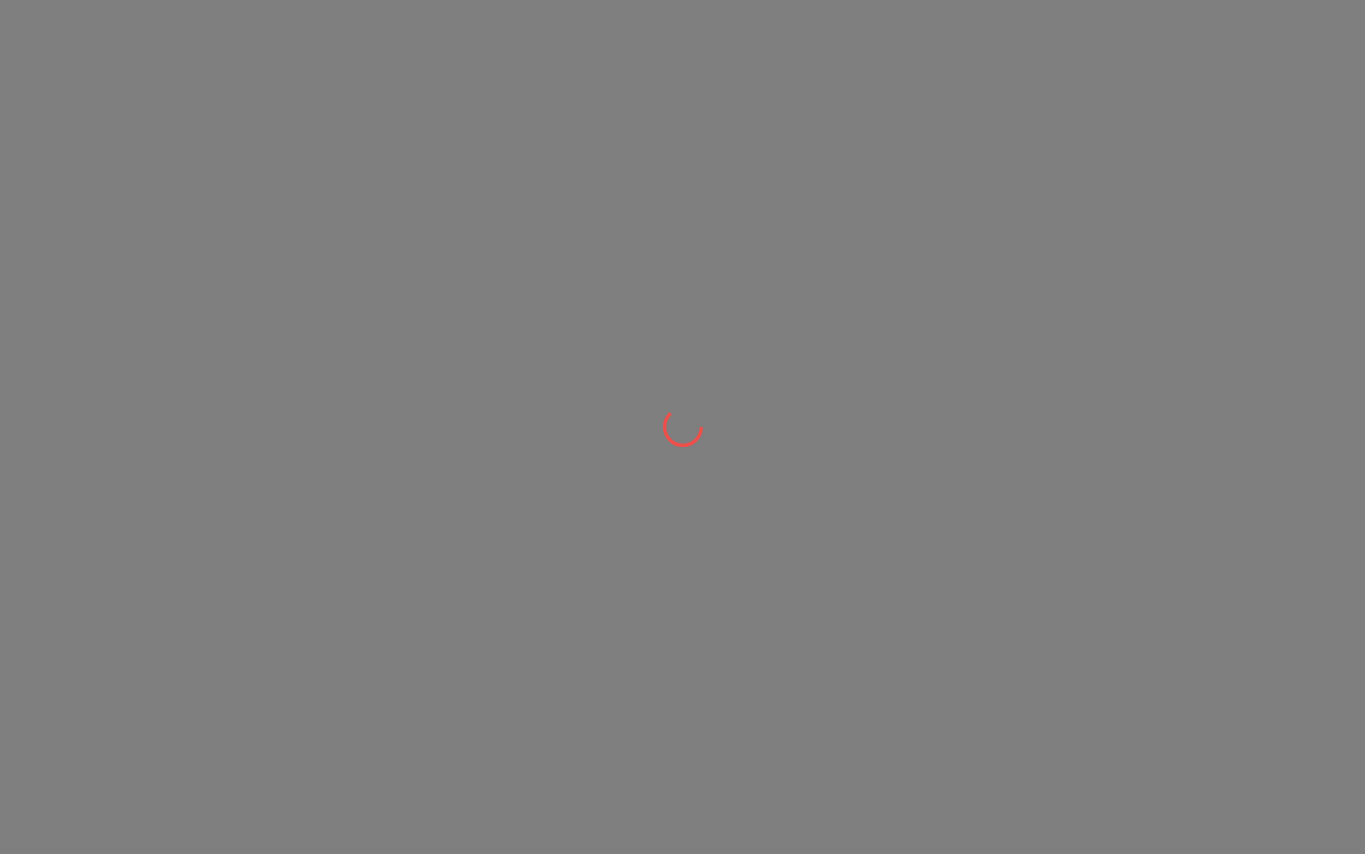 scroll, scrollTop: 0, scrollLeft: 0, axis: both 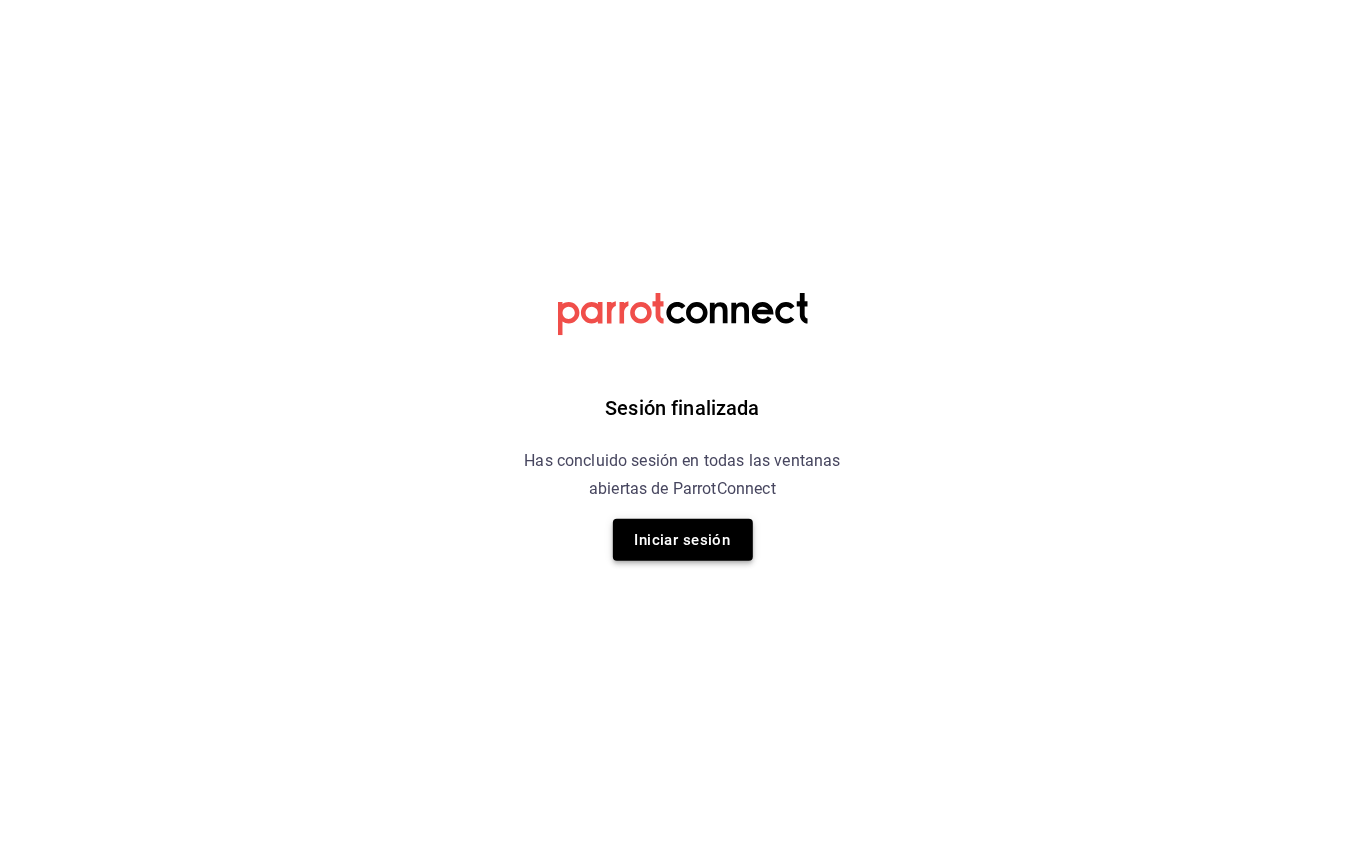 click on "Iniciar sesión" at bounding box center (683, 540) 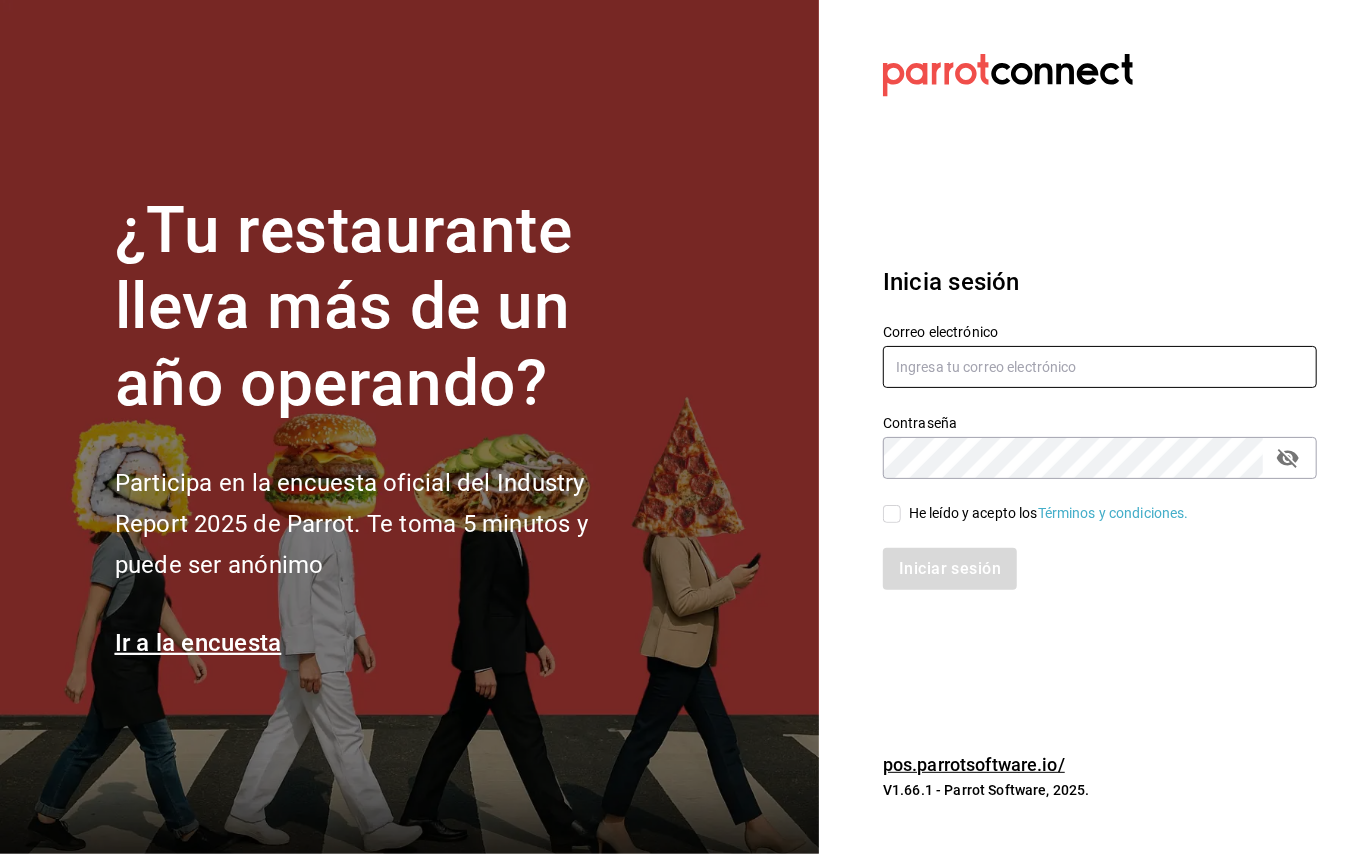 type on "[EMAIL]" 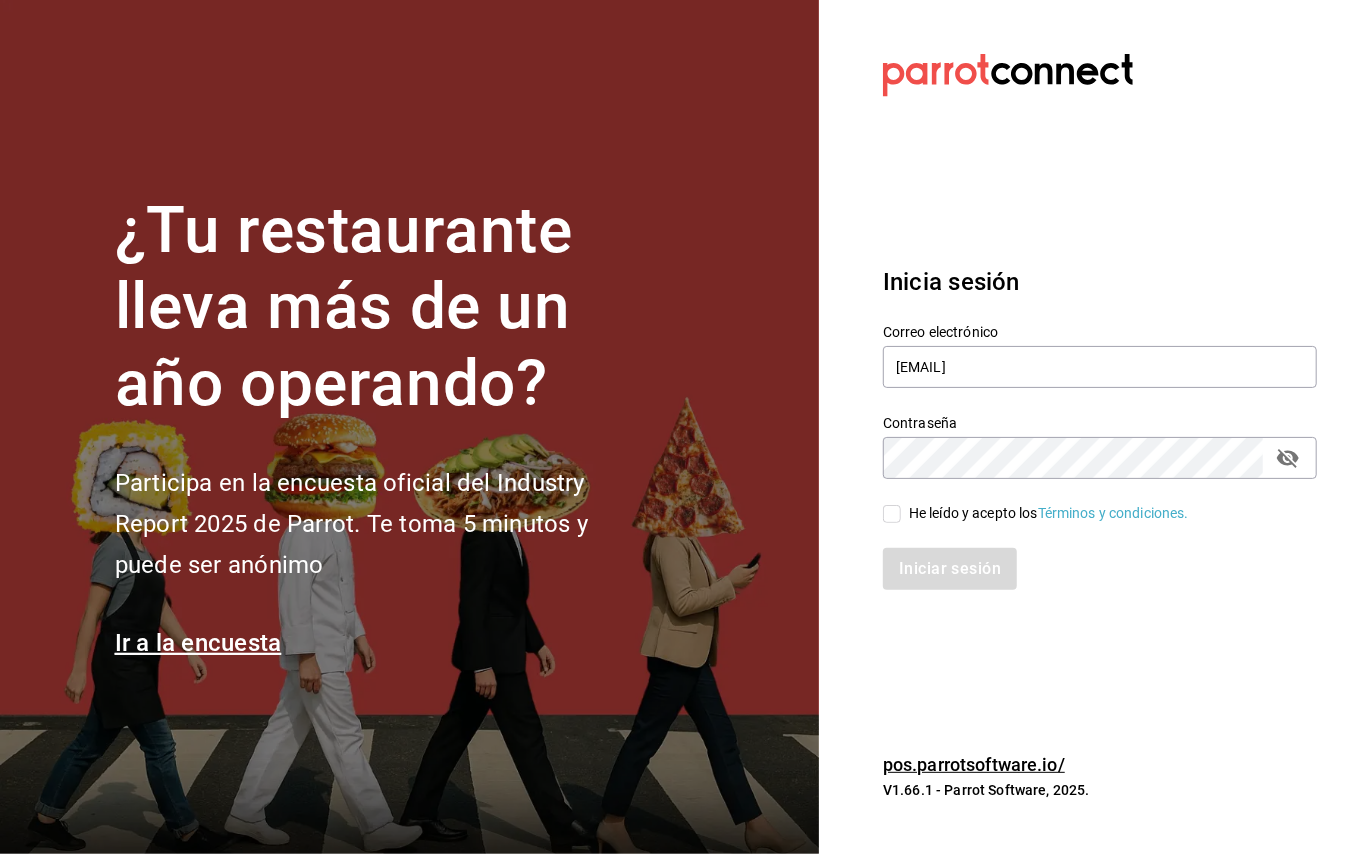 click on "He leído y acepto los  Términos y condiciones." at bounding box center (892, 514) 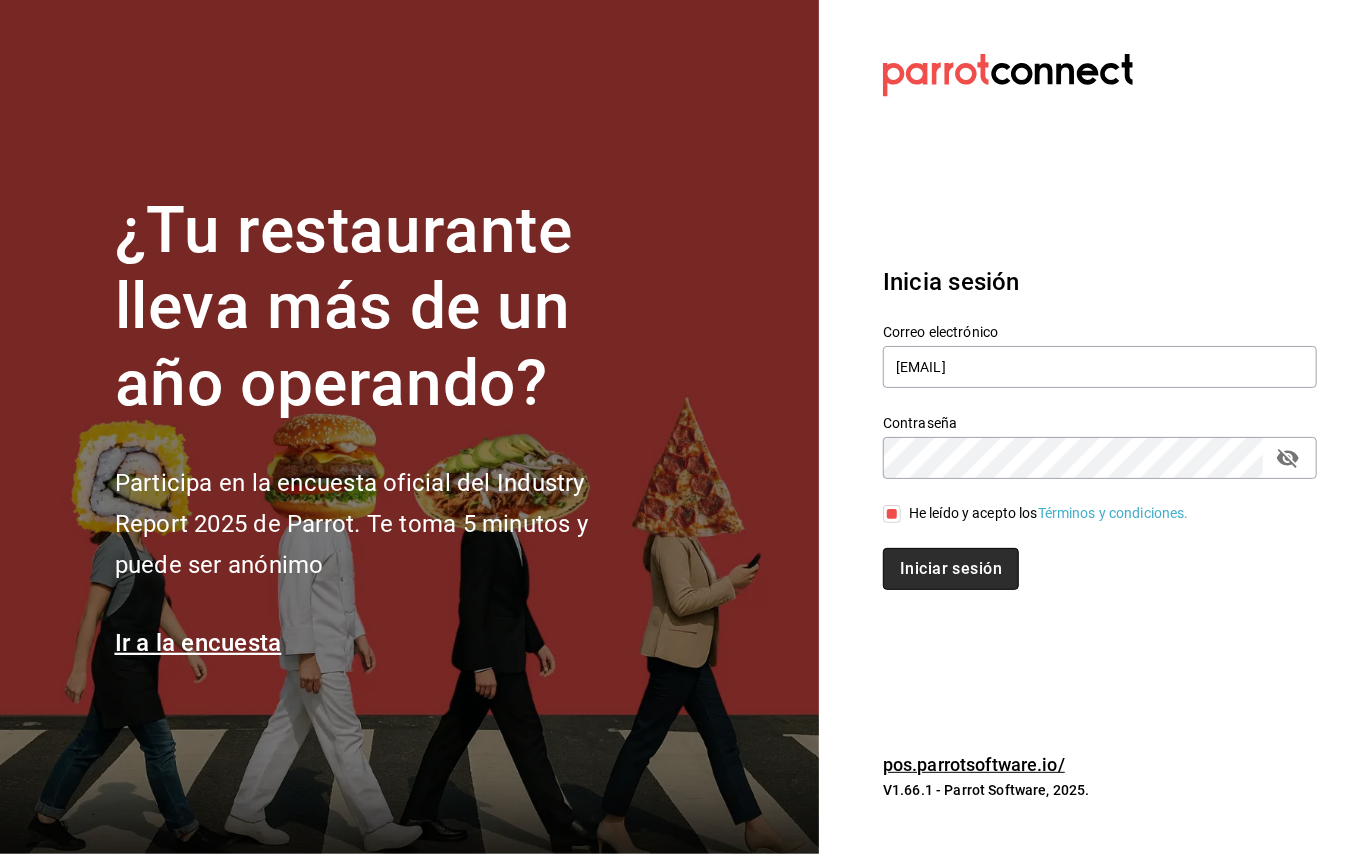 click on "Iniciar sesión" at bounding box center (951, 569) 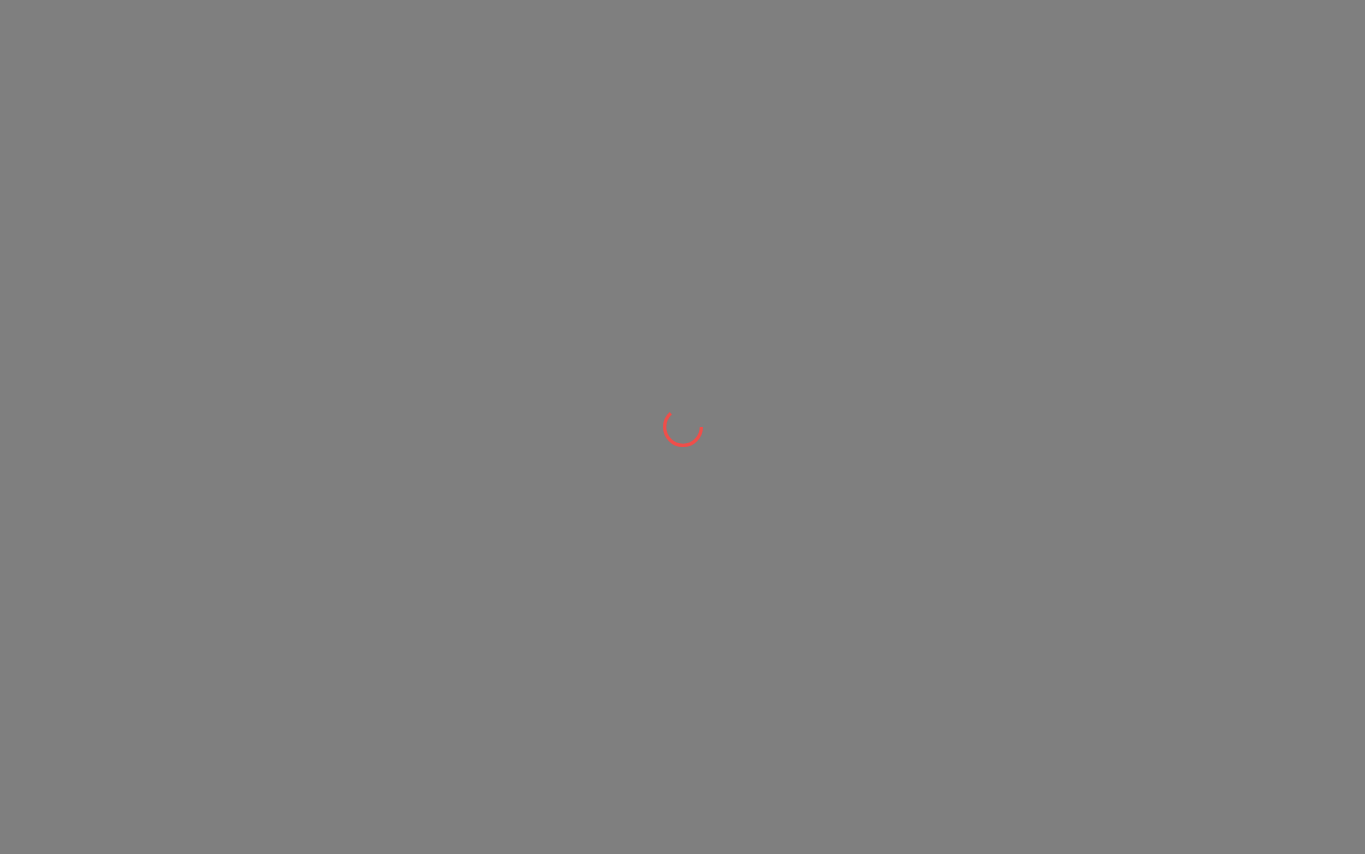 scroll, scrollTop: 0, scrollLeft: 0, axis: both 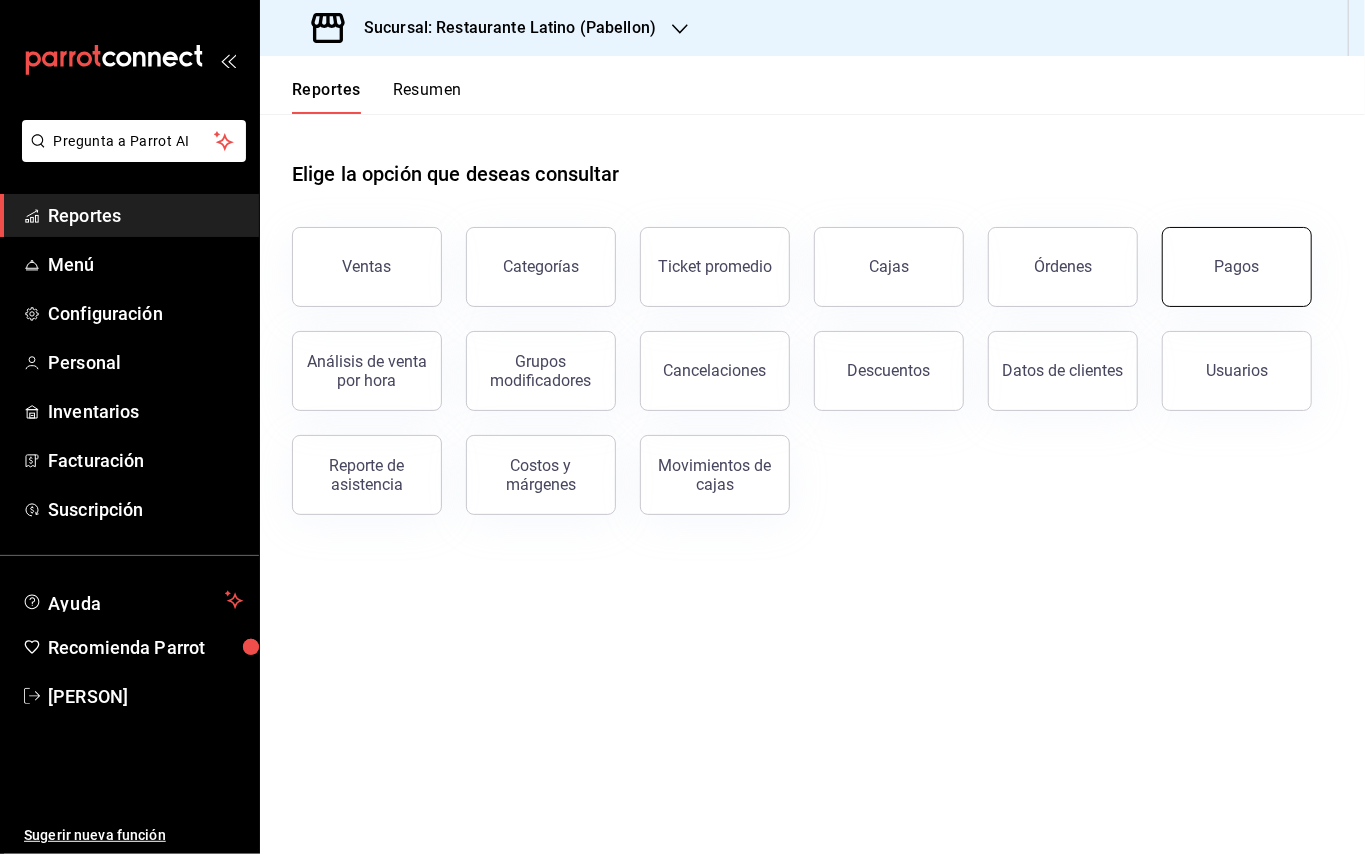 click on "Pagos" at bounding box center [1237, 267] 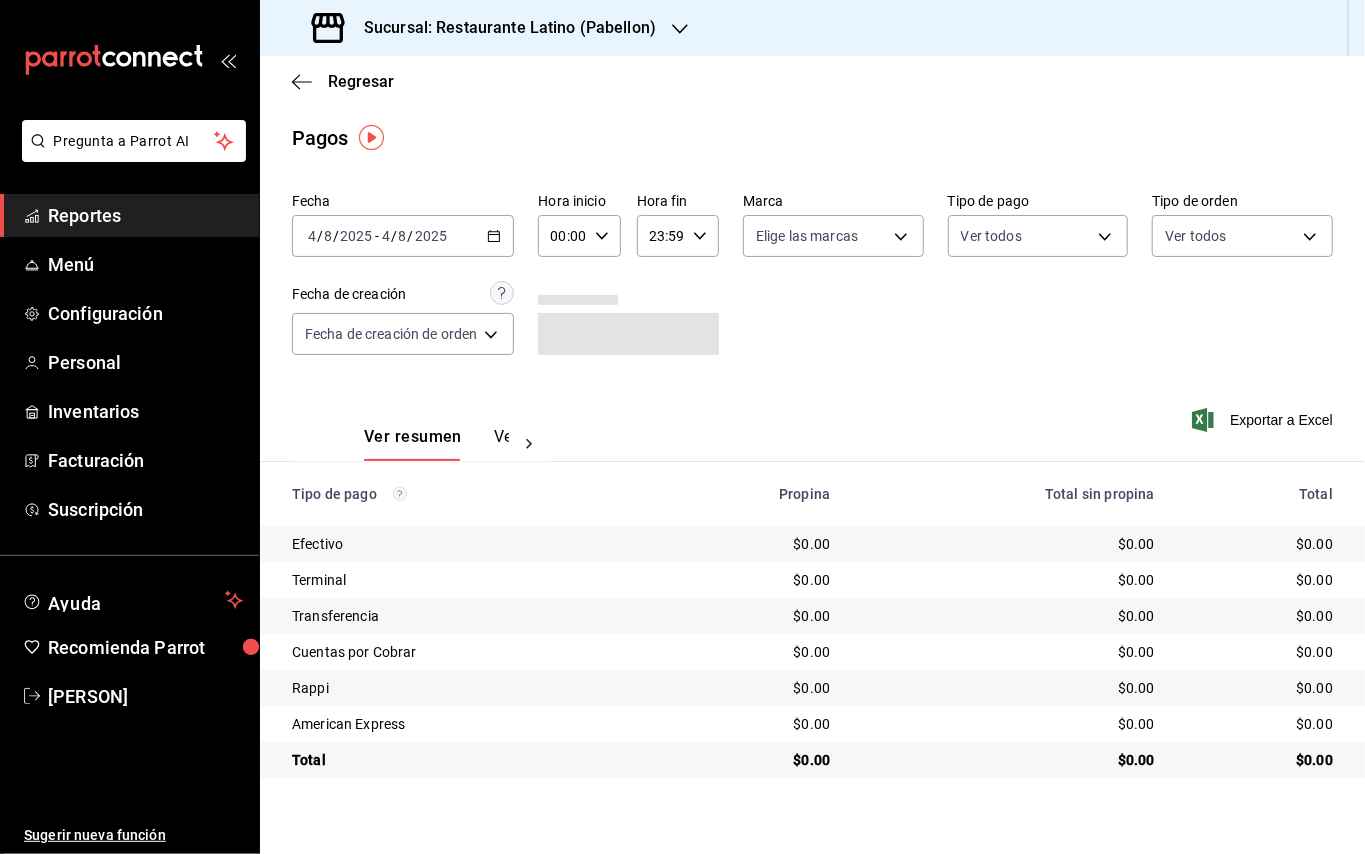 click on "2025-08-04 4 / 8 / 2025 - 2025-08-04 4 / 8 / 2025" at bounding box center [403, 236] 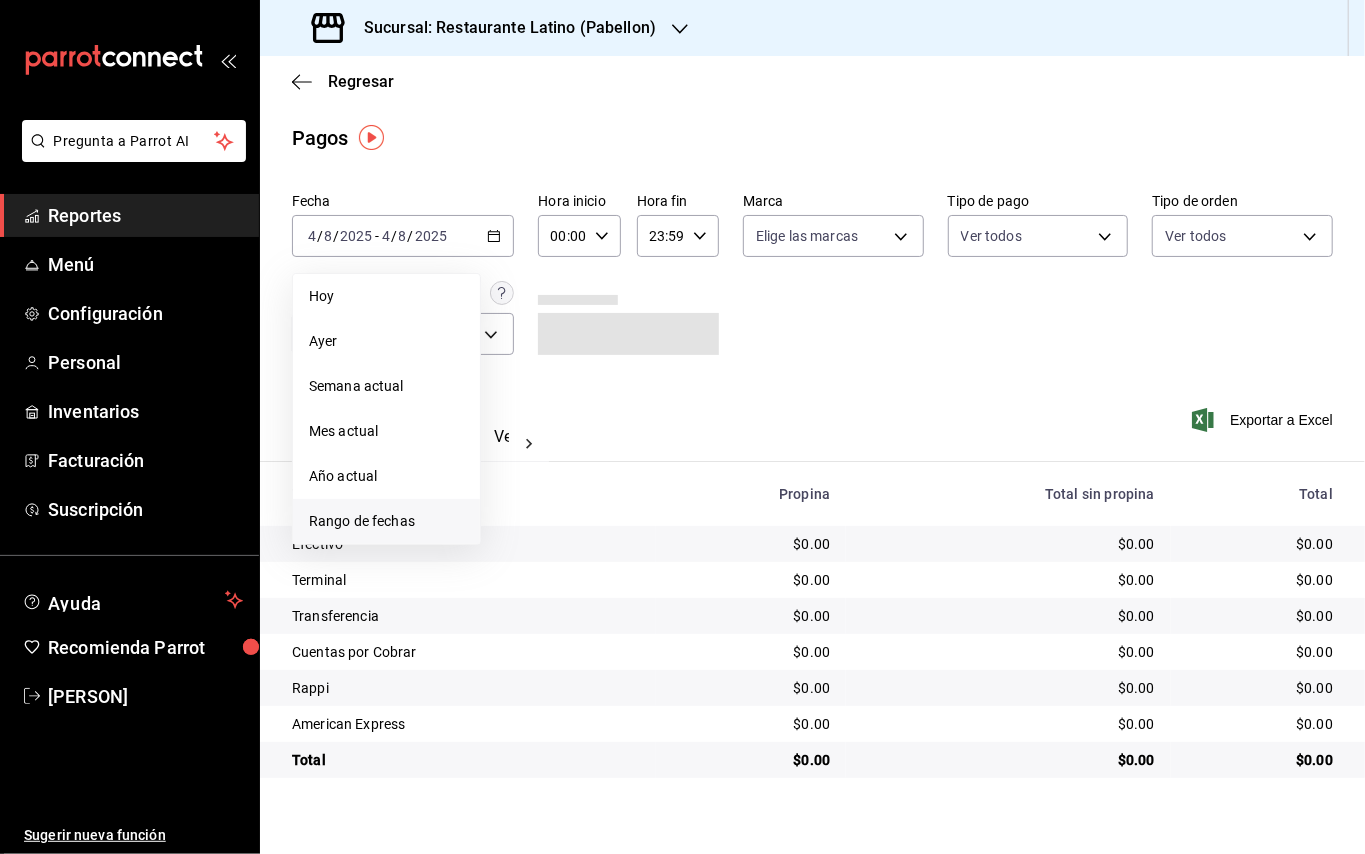 click on "Rango de fechas" at bounding box center [386, 521] 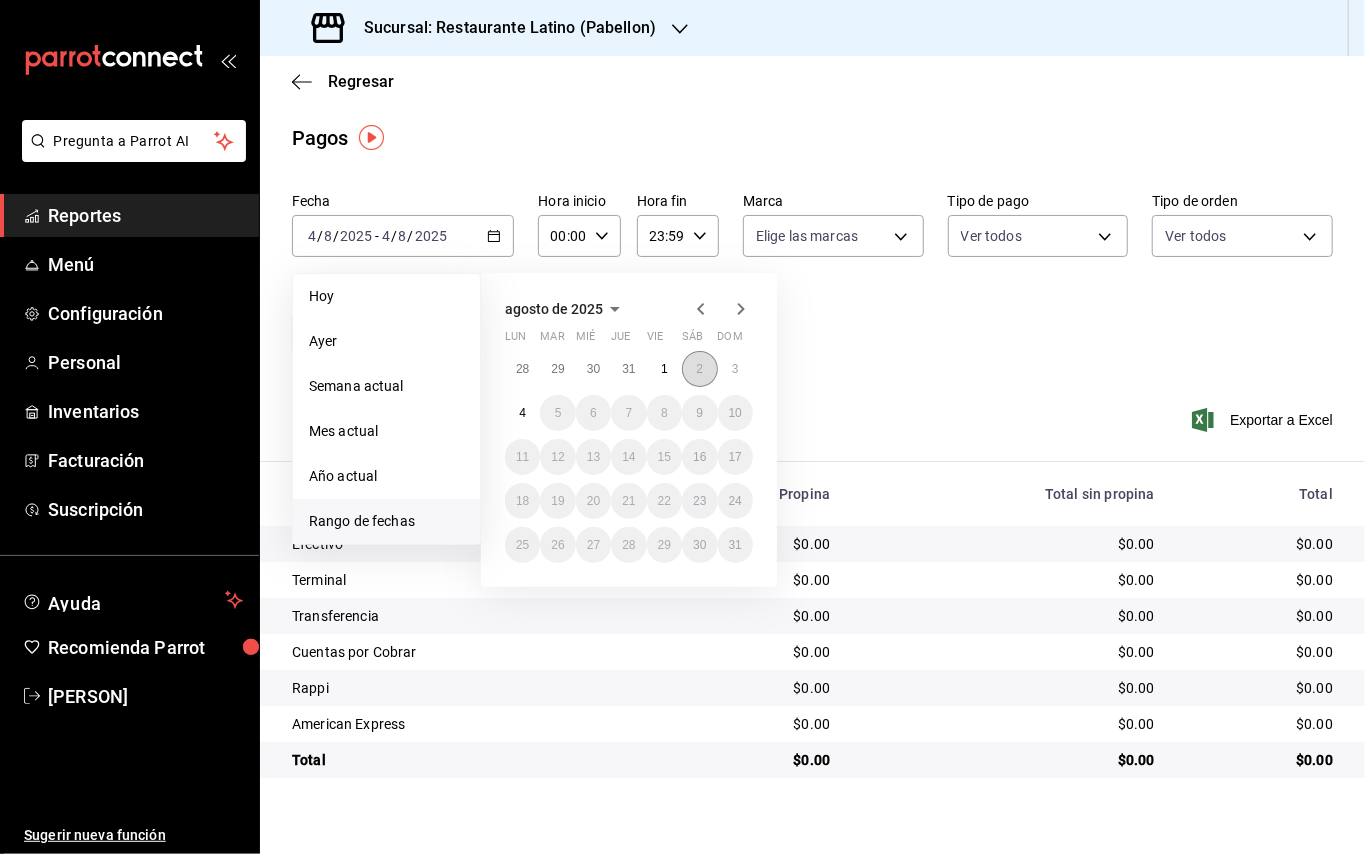 click on "2" at bounding box center (699, 369) 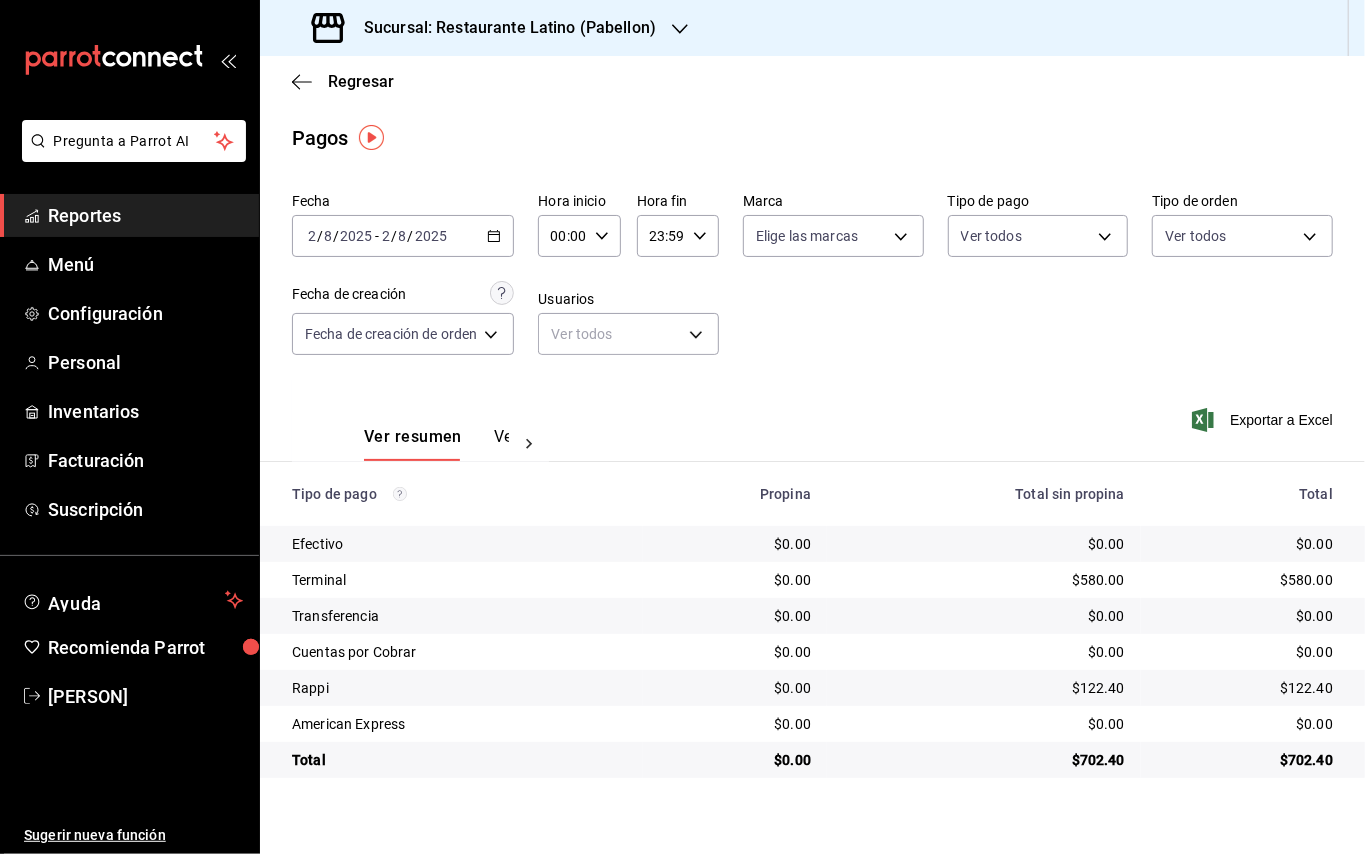 click 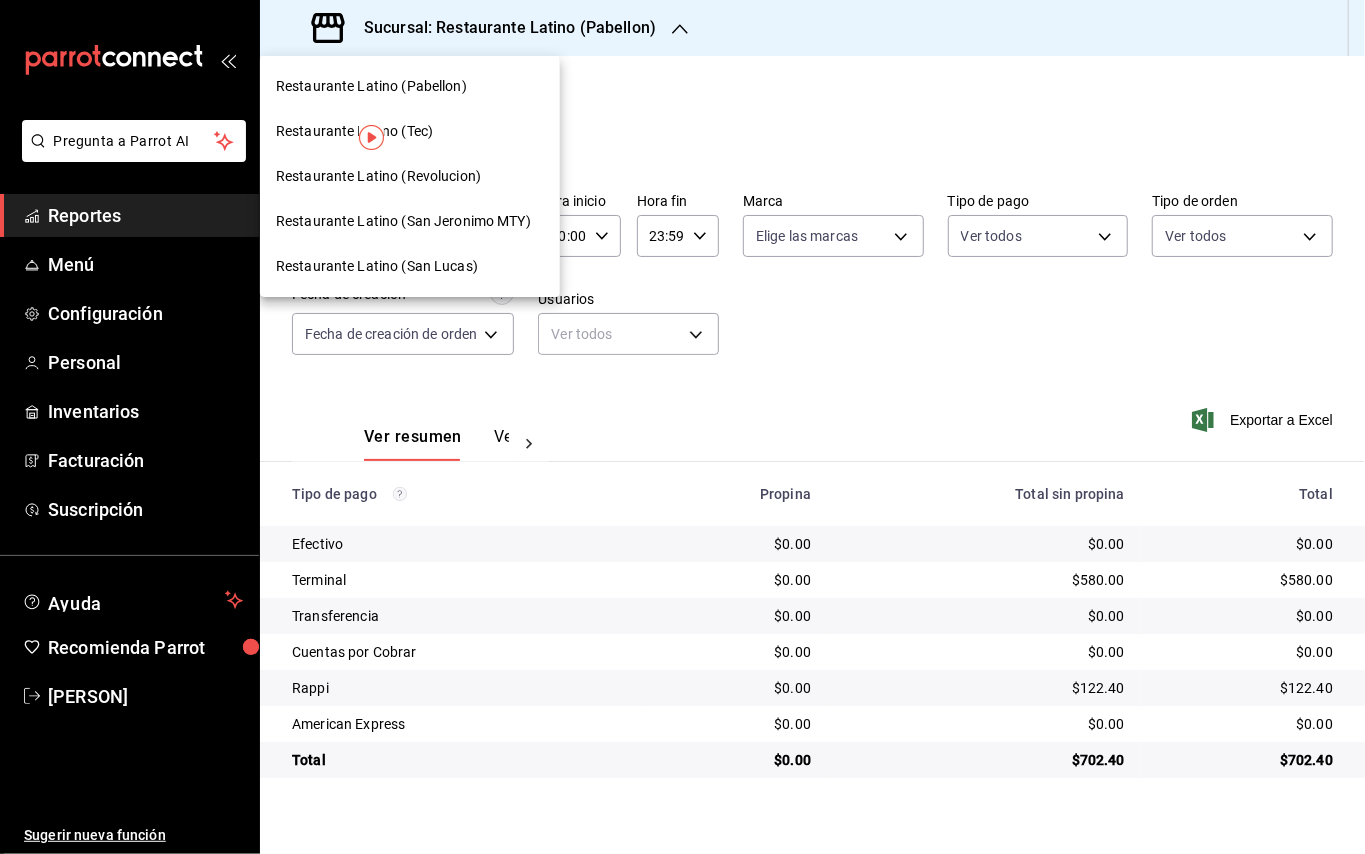click on "Restaurante Latino (San Jeronimo MTY)" at bounding box center (403, 221) 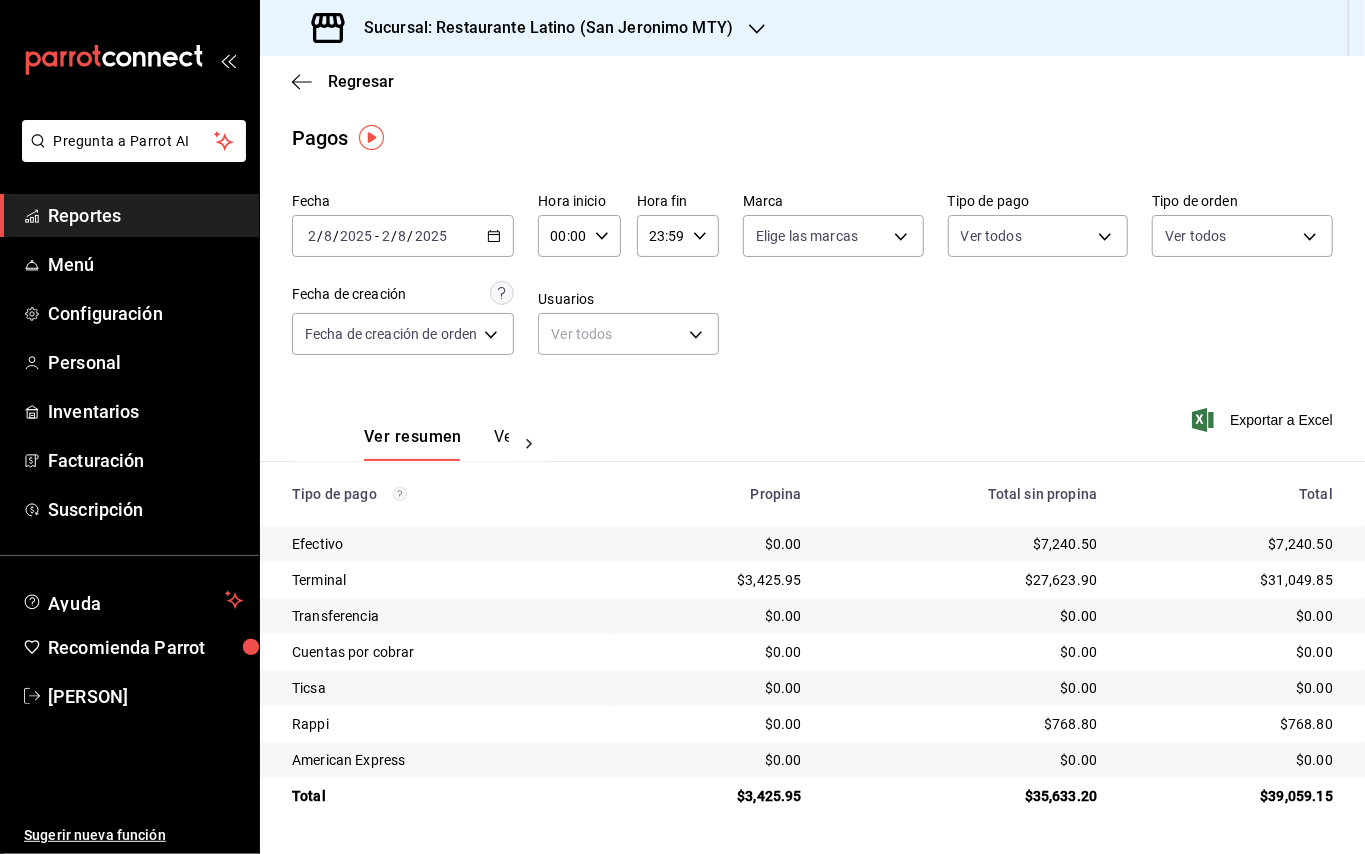 click on "Sucursal: Restaurante Latino (San Jeronimo MTY)" at bounding box center [540, 28] 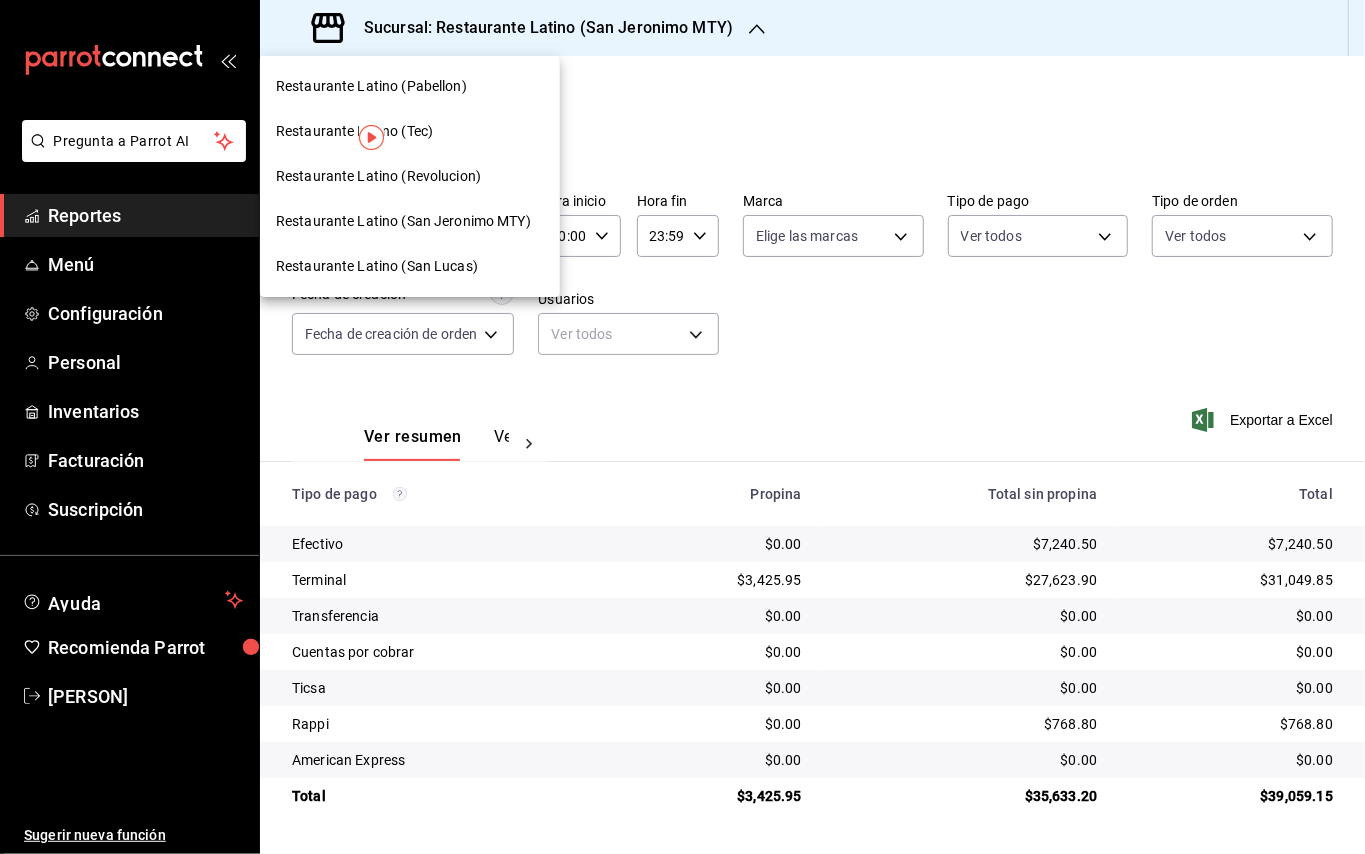 click on "Restaurante Latino (Revolucion)" at bounding box center [378, 176] 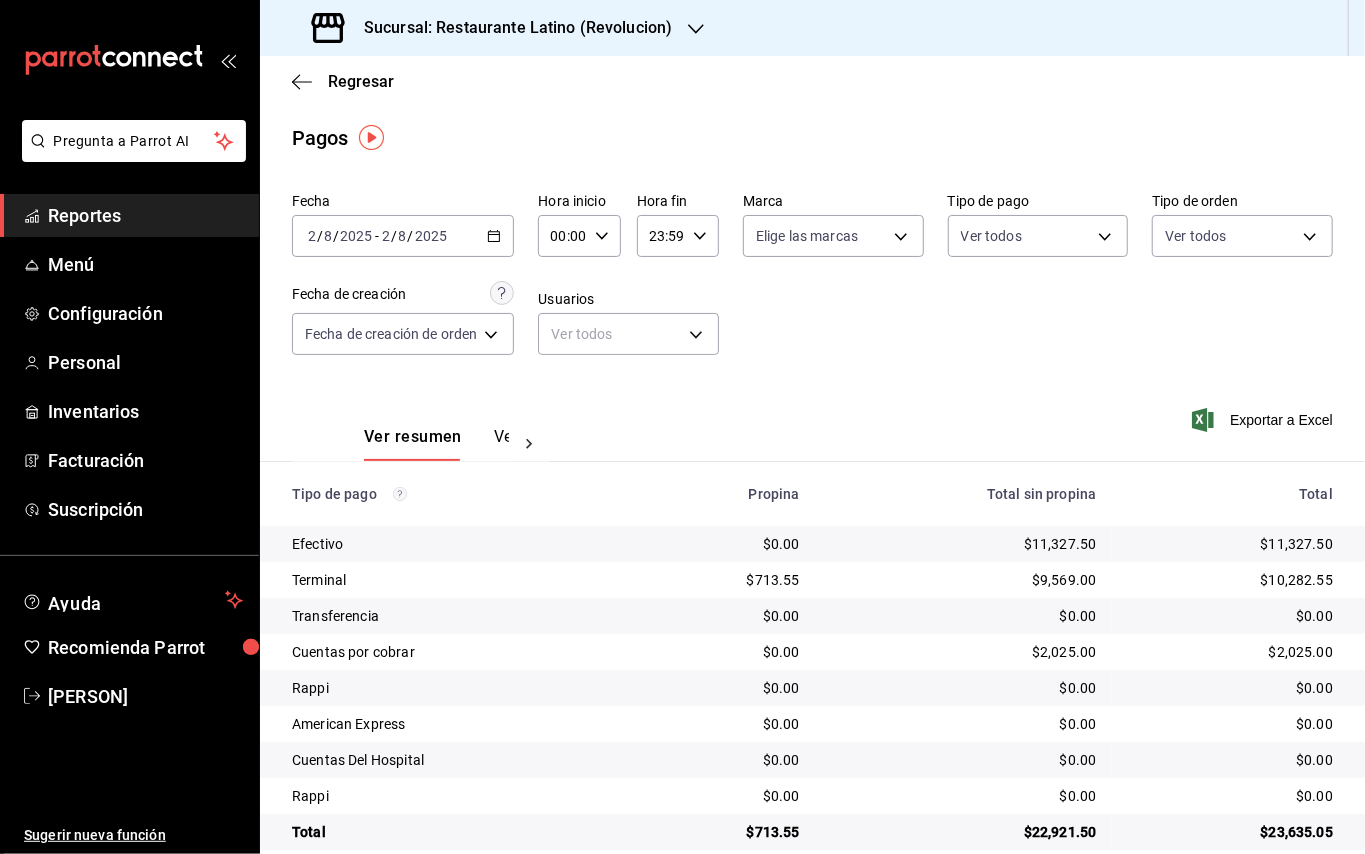 click 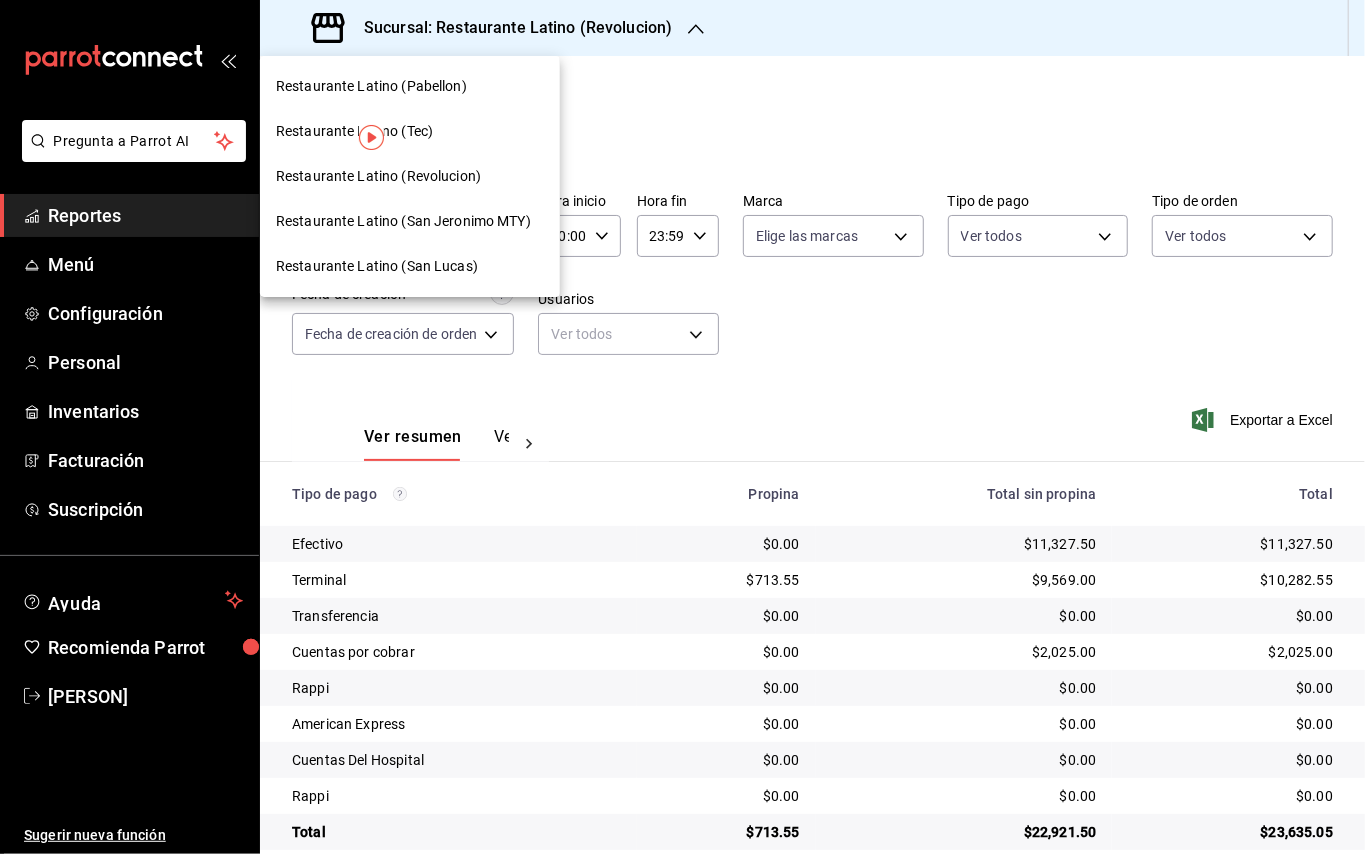 click at bounding box center (682, 427) 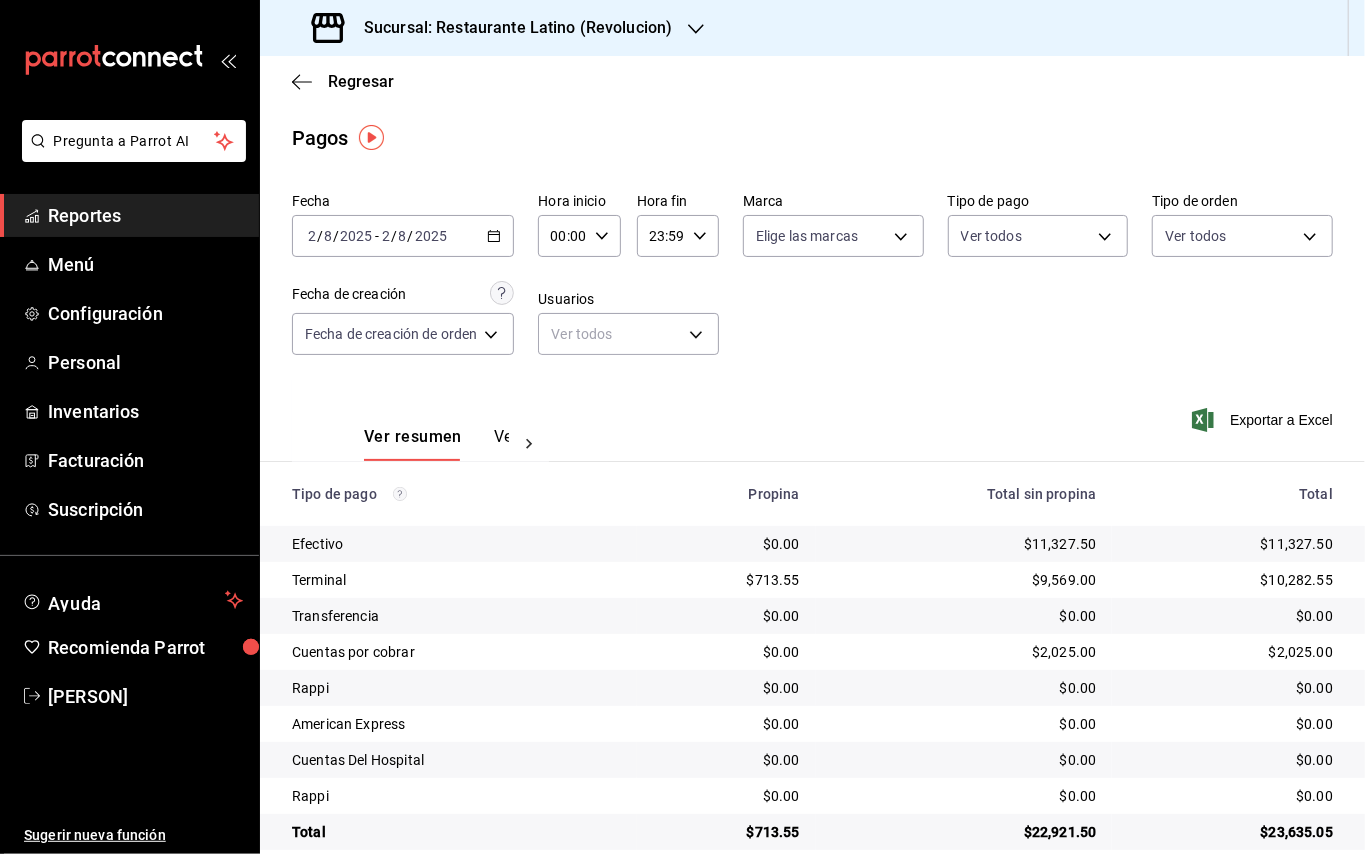 click on "Ver pagos" at bounding box center [531, 444] 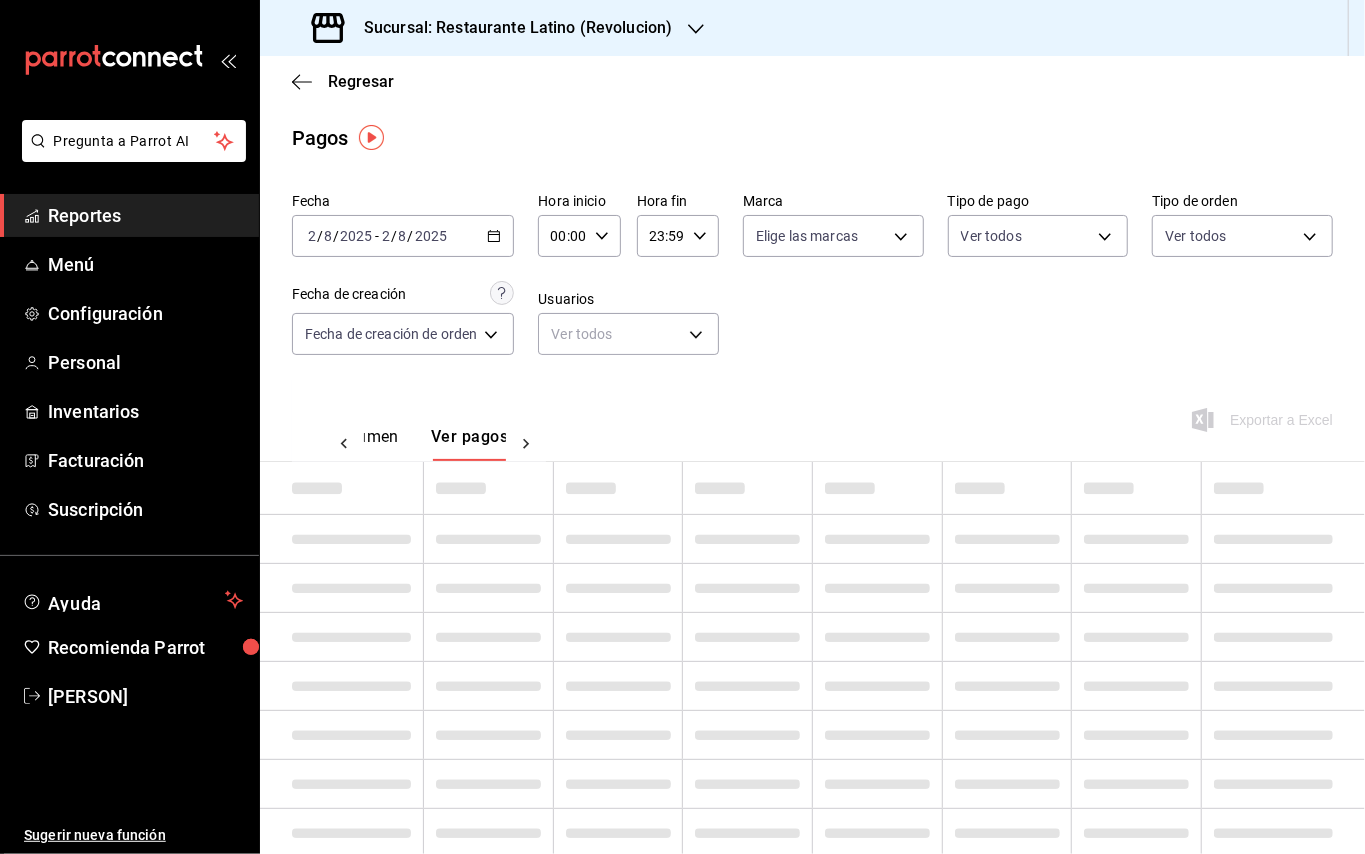 scroll, scrollTop: 0, scrollLeft: 58, axis: horizontal 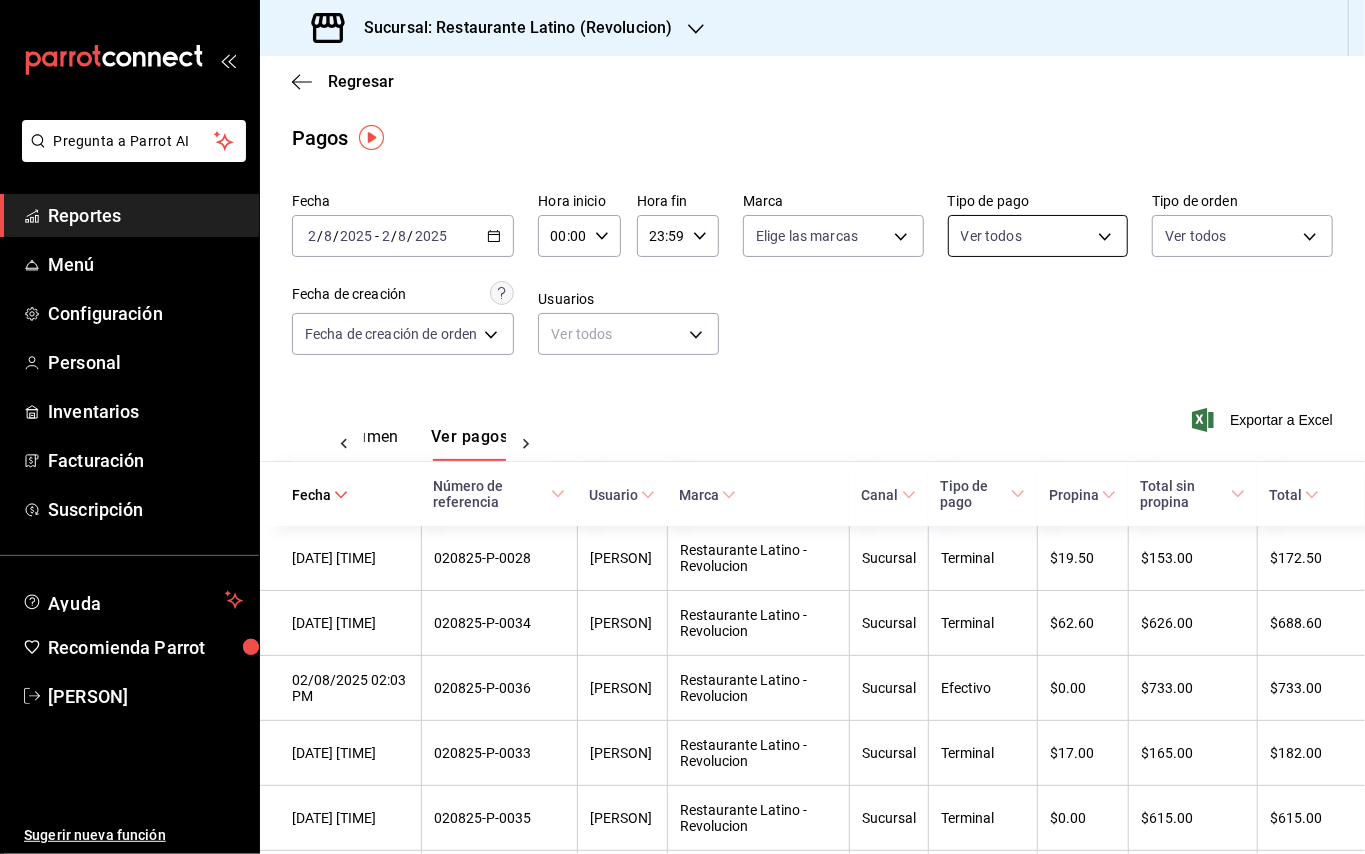 click on "Pregunta a Parrot AI Reportes   Menú   Configuración   Personal   Inventarios   Facturación   Suscripción   Ayuda Recomienda Parrot   [PERSON]   Sugerir nueva función   Sucursal: Restaurante Latino ([LOCATION]) Regresar Pagos Fecha [DATE] [DATE] - [DATE] [DATE] Hora inicio 00:00 Hora inicio Hora fin 23:59 Hora fin Marca Elige las marcas Tipo de pago Ver todos Tipo de orden Ver todos Fecha de creación   Fecha de creación de orden ORDER Usuarios Ver todos null Ver resumen Ver pagos Exportar a Excel Fecha Número de referencia Usuario Marca Canal Tipo de pago Propina Total sin propina Total [DATE] [TIME] [REFERENCE] [PERSON] Restaurante Latino - [LOCATION] Sucursal Terminal $19.50 $153.00 $172.50 [DATE] [TIME] [REFERENCE] [PERSON] Restaurante Latino - [LOCATION] Sucursal Terminal $62.60 $626.00 $688.60 [DATE] [TIME] [REFERENCE] [PERSON] Restaurante Latino - [LOCATION] Sucursal Efectivo $0.00 $733.00 $733.00 $0.00" at bounding box center (682, 427) 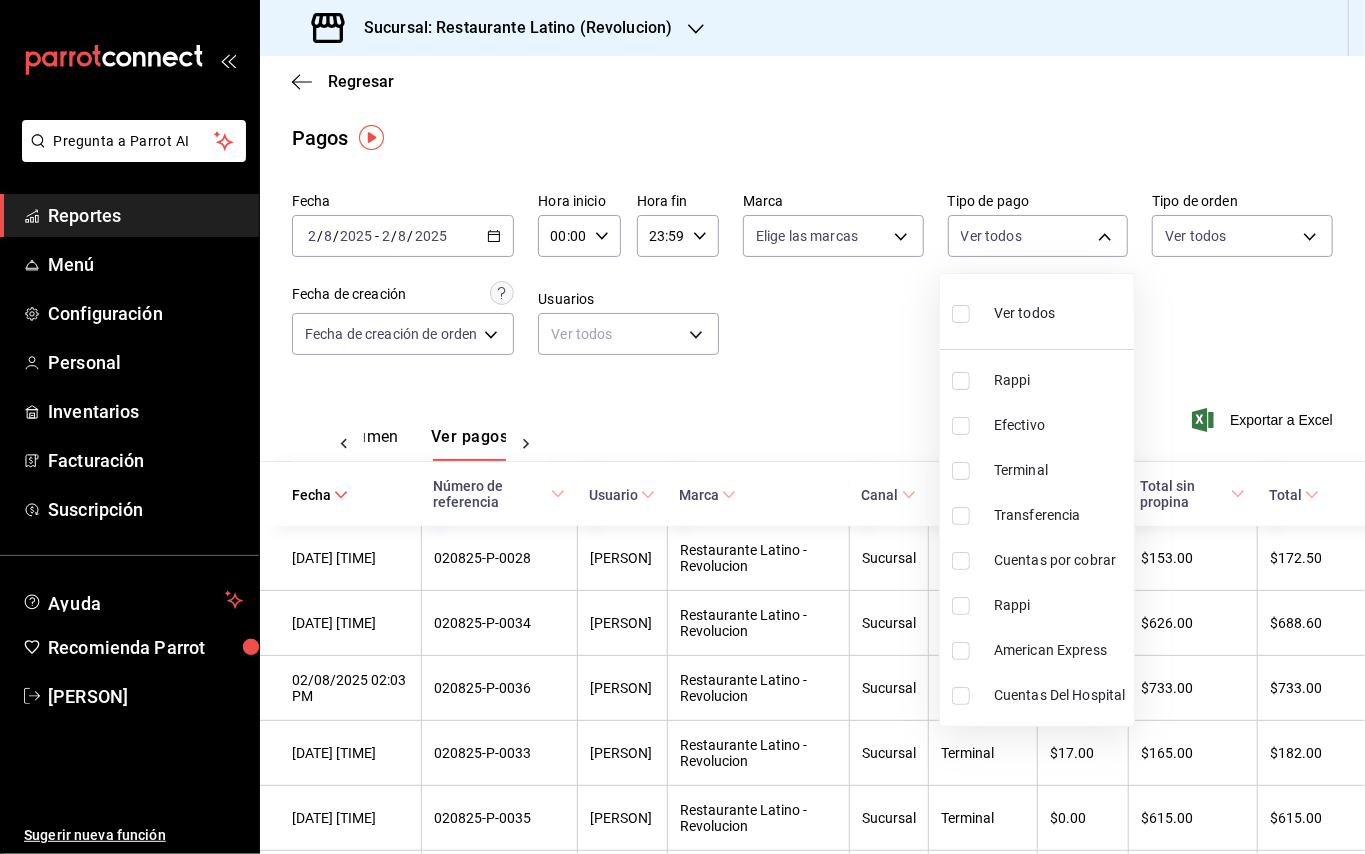 click at bounding box center (965, 561) 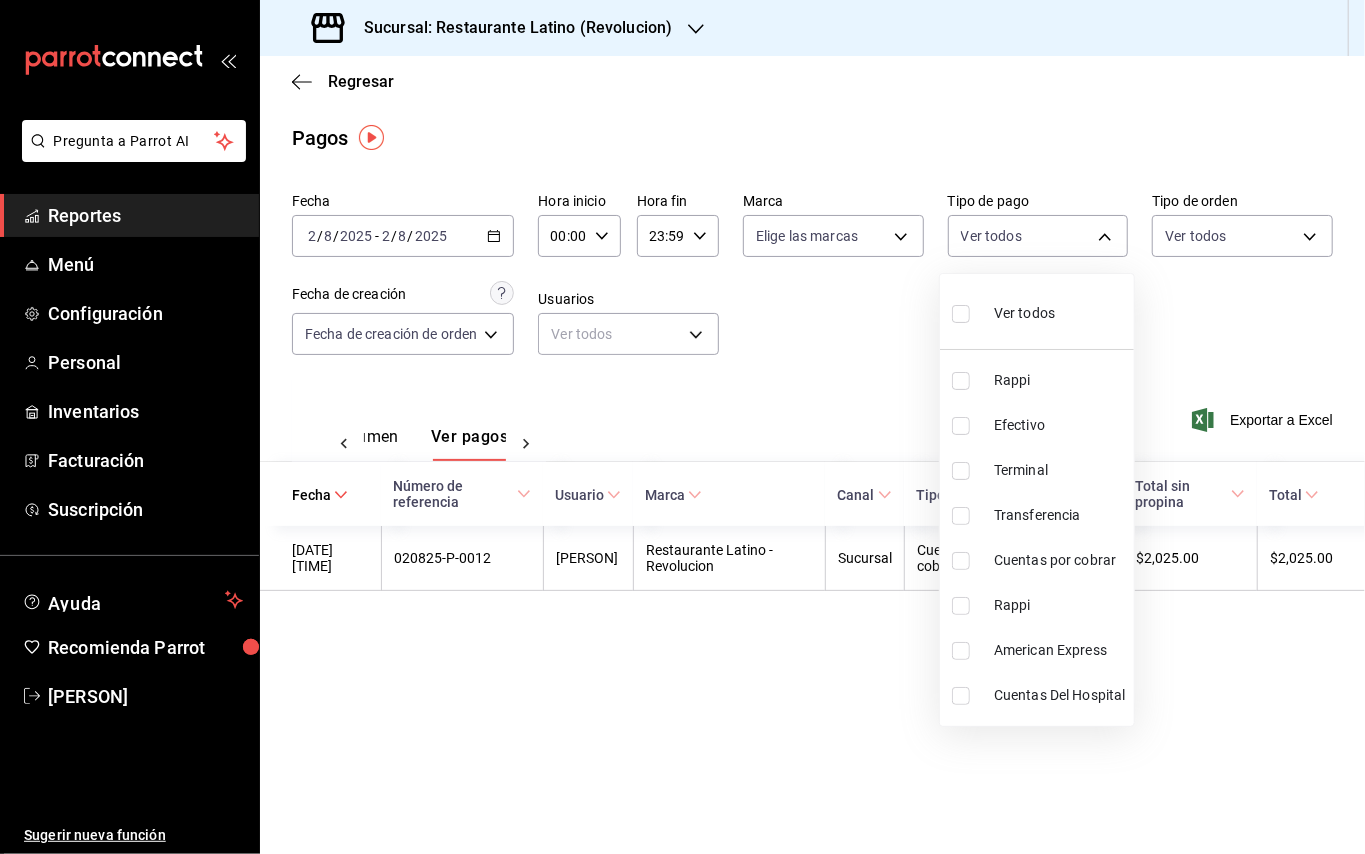 click at bounding box center (682, 427) 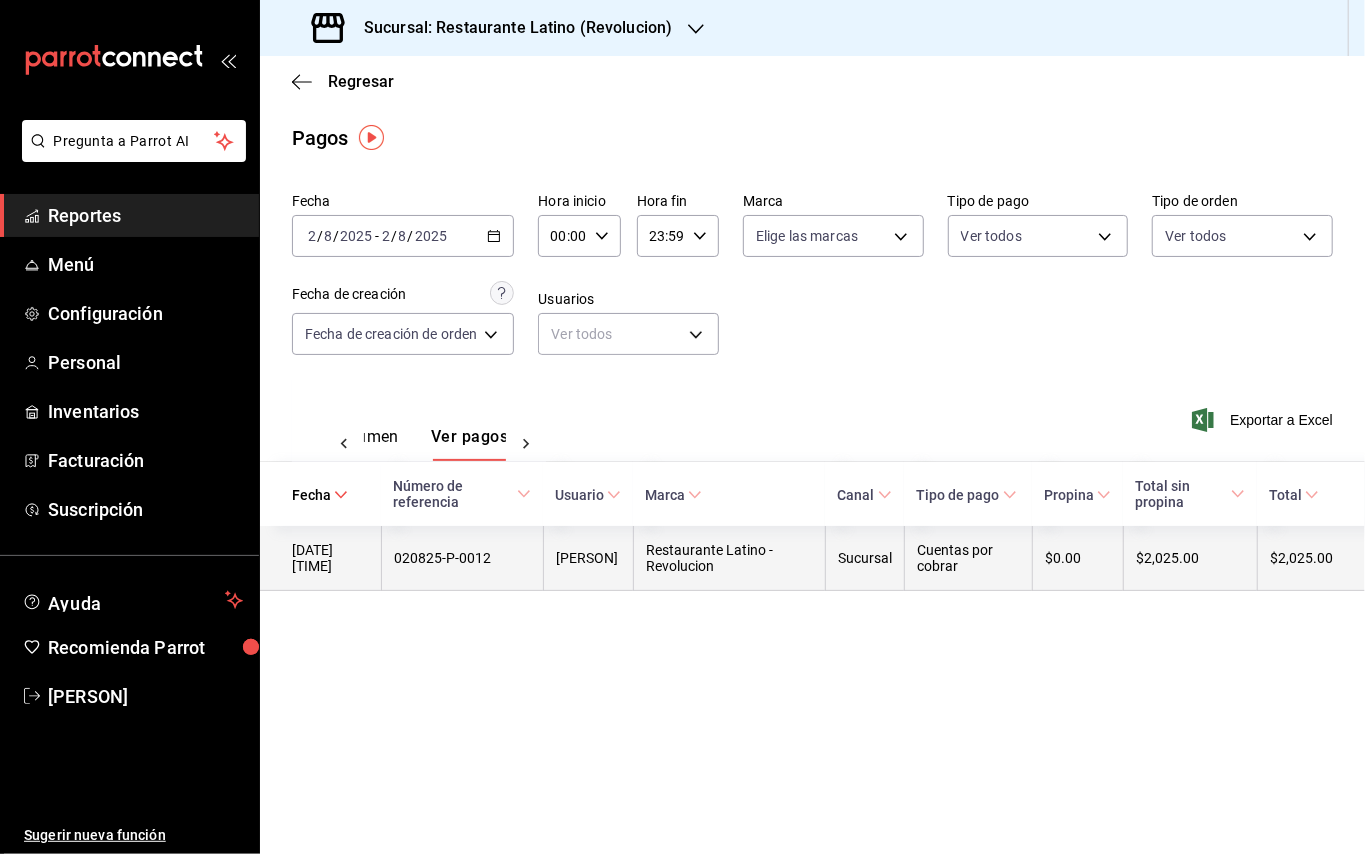 click on "$2,025.00" at bounding box center (1190, 558) 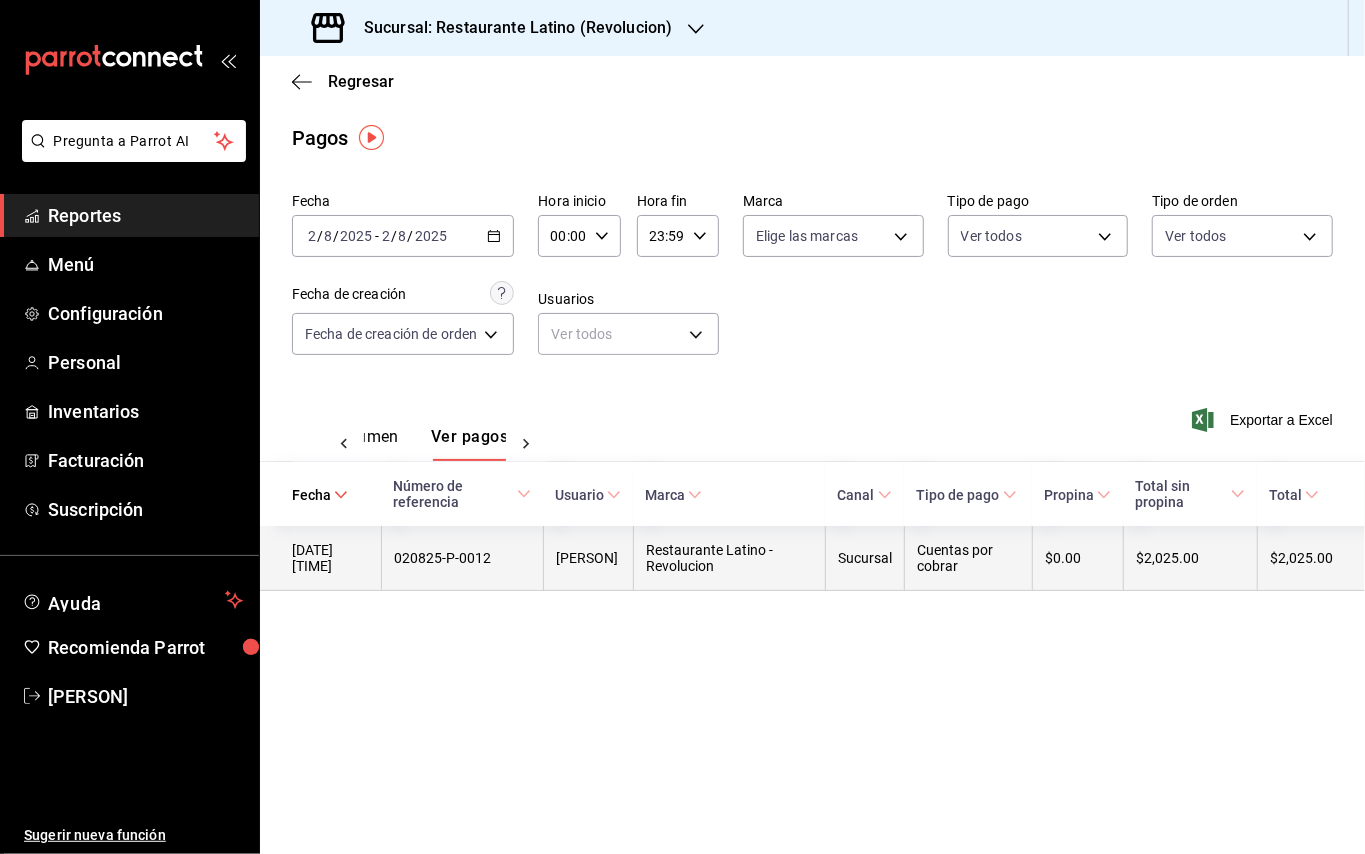 click on "020825-P-0012" at bounding box center (462, 558) 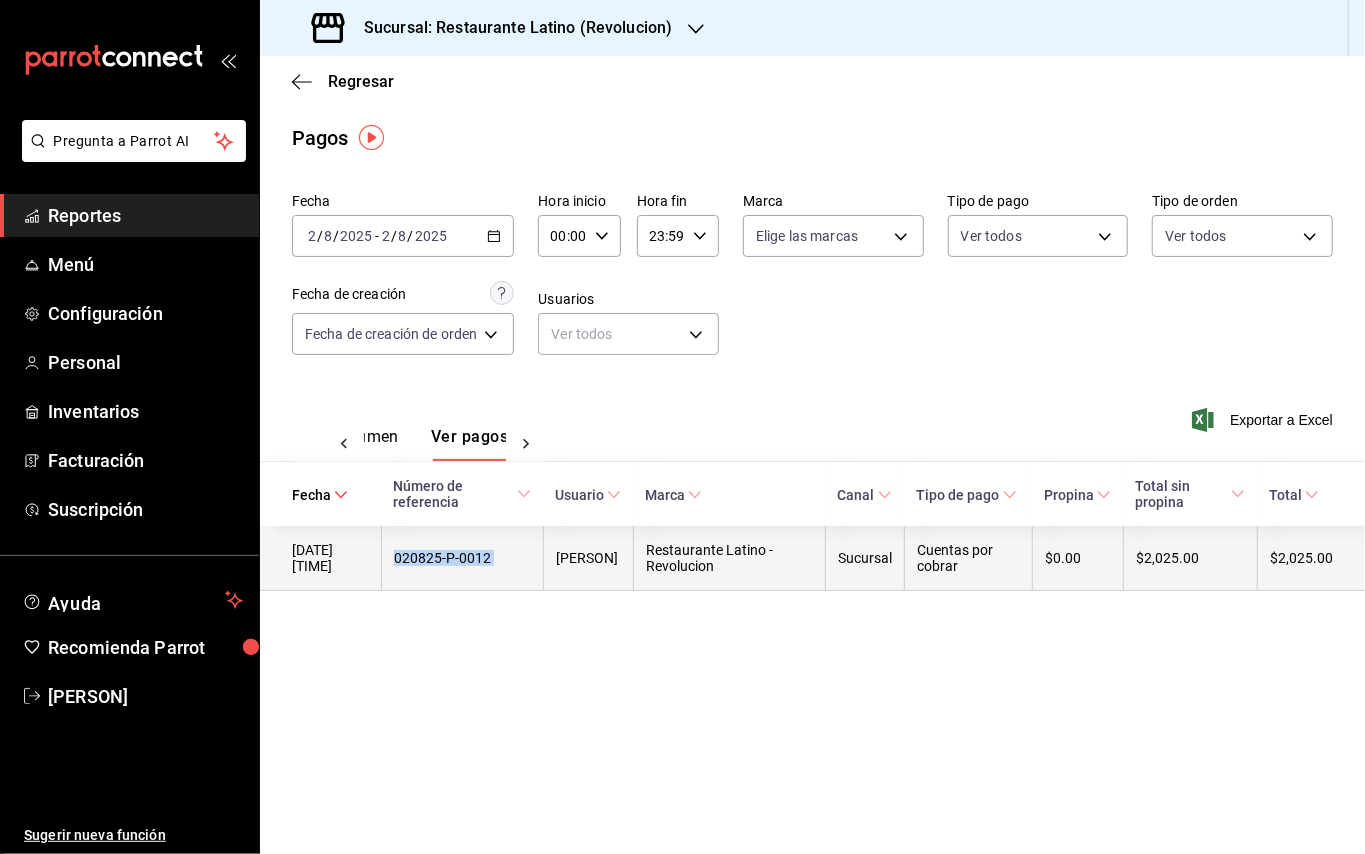 click on "020825-P-0012" at bounding box center [462, 558] 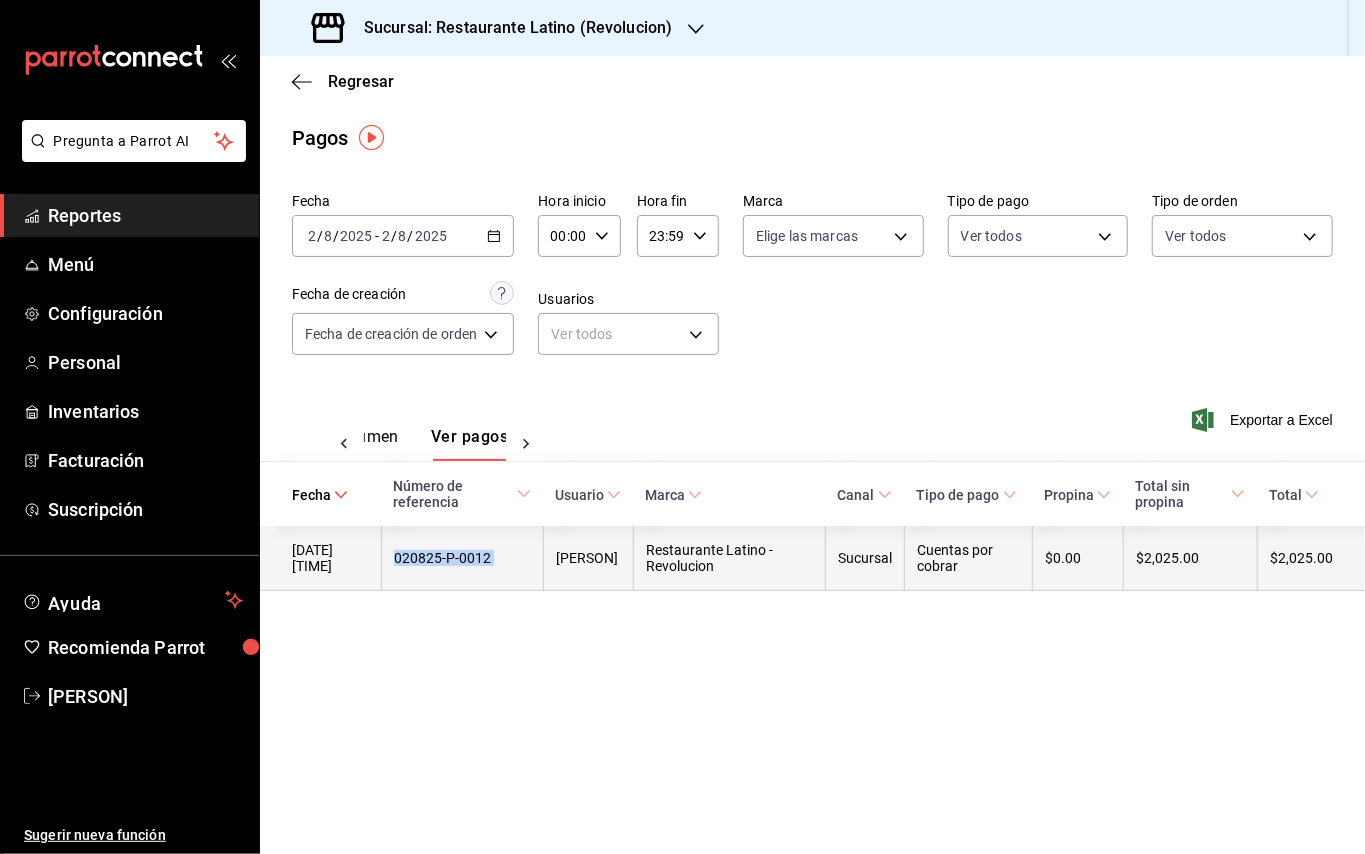 copy on "020825-P-0012" 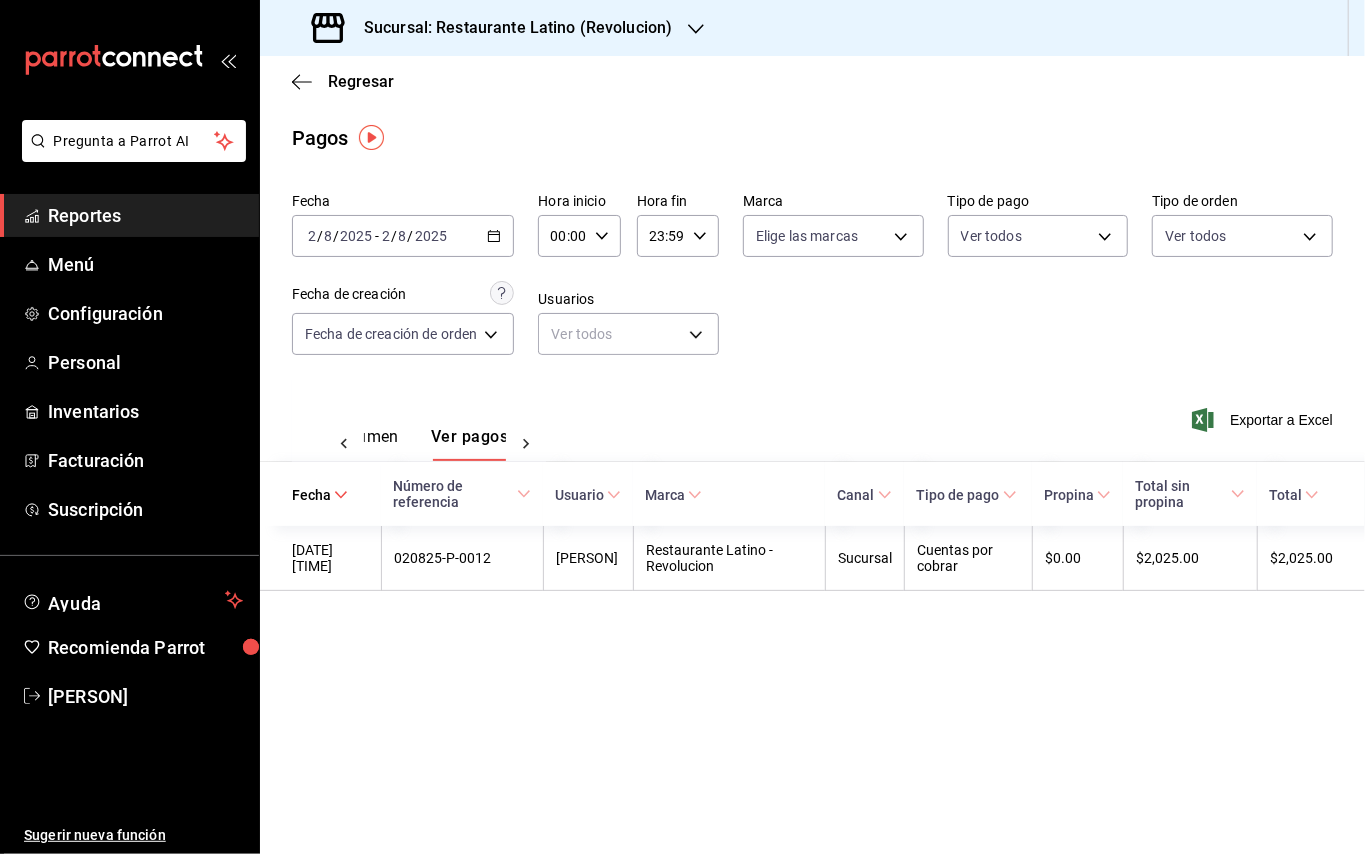 click on "Sucursal: Restaurante Latino (Revolucion)" at bounding box center [494, 28] 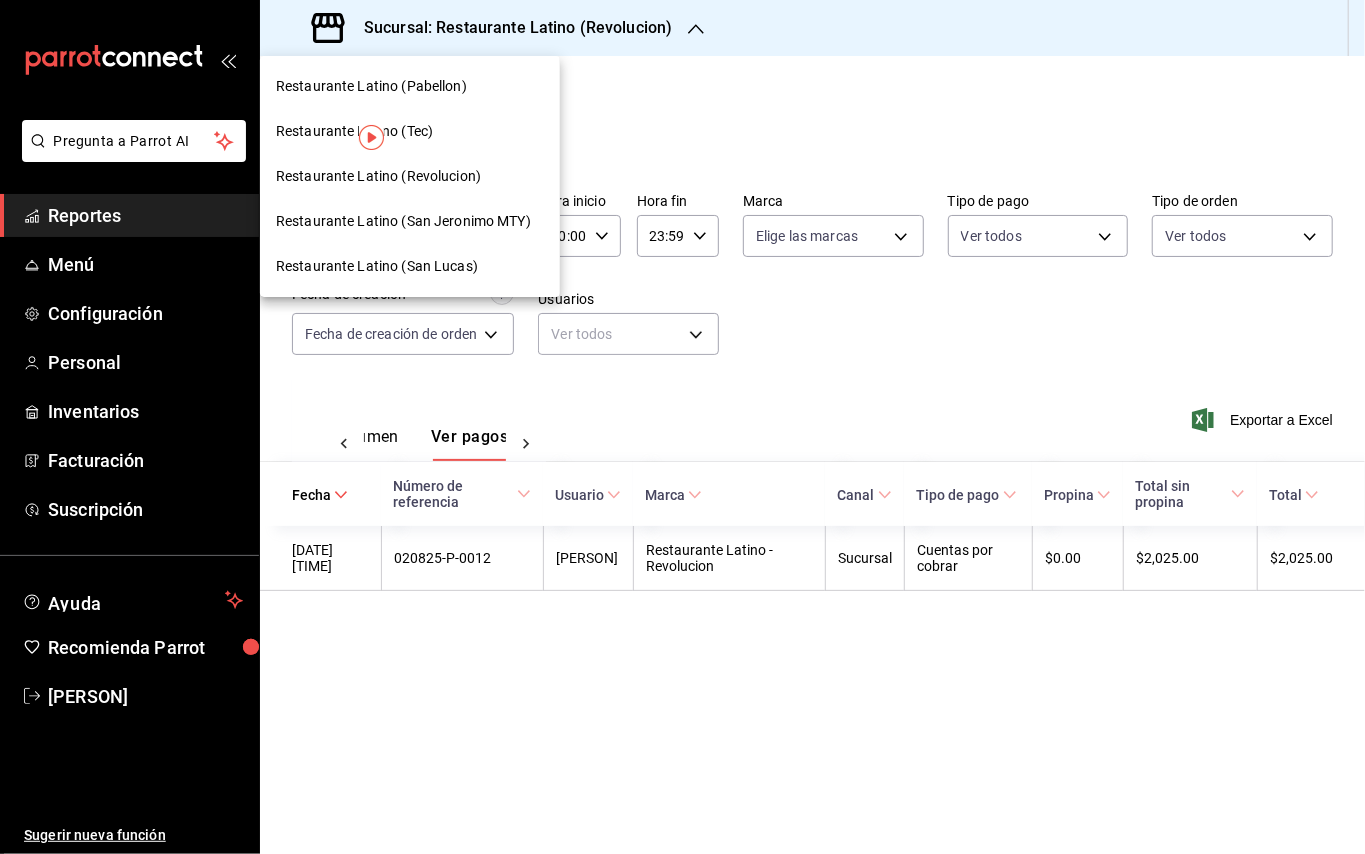 click on "Restaurante Latino (Pabellon)" at bounding box center [371, 86] 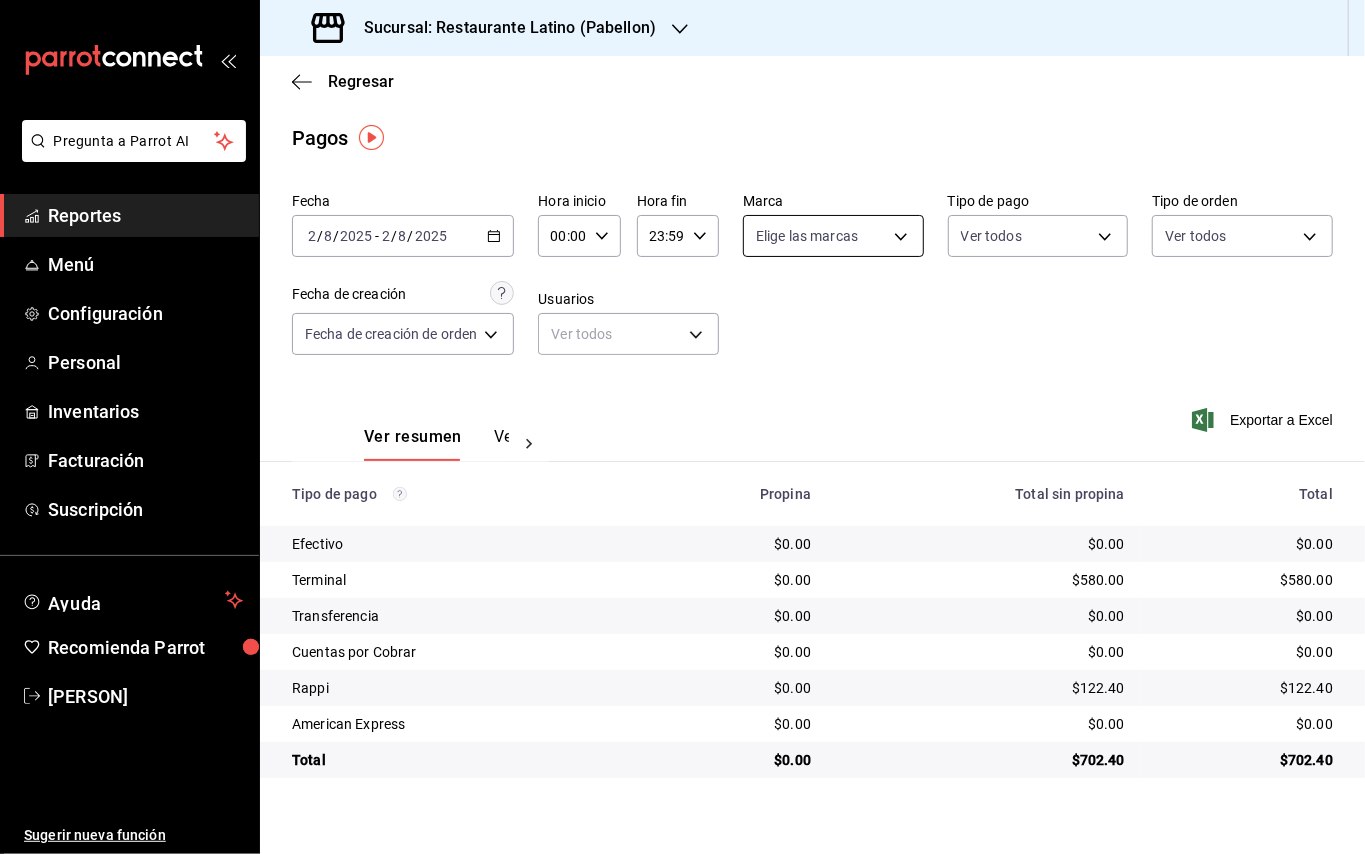 click on "Pregunta a Parrot AI Reportes   Menú   Configuración   Personal   Inventarios   Facturación   Suscripción   Ayuda Recomienda Parrot   [PERSON]   Sugerir nueva función   Sucursal: Restaurante Latino ([LOCATION]) Regresar Pagos Fecha [DATE] [DATE] - [DATE] [DATE] Hora inicio 00:00 Hora inicio Hora fin 23:59 Hora fin Marca Elige las marcas Tipo de pago Ver todos Tipo de orden Ver todos Fecha de creación   Fecha de creación de orden ORDER Usuarios Ver todos null Ver resumen Ver pagos Exportar a Excel Tipo de pago   Propina Total sin propina Total Efectivo $0.00 $0.00 $0.00 Terminal $0.00 $580.00 $580.00 Transferencia $0.00 $0.00 $0.00 Cuentas por Cobrar $0.00 $0.00 $0.00 Rappi $0.00 $122.40 $122.40 American Express $0.00 $0.00 $0.00 Total $0.00 $702.40 $702.40 GANA 1 MES GRATIS EN TU SUSCRIPCIÓN AQUÍ Ver video tutorial Ir a video Pregunta a Parrot AI Reportes   Menú   Configuración   Personal   Inventarios   Facturación   Suscripción   Ayuda Recomienda Parrot" at bounding box center (682, 427) 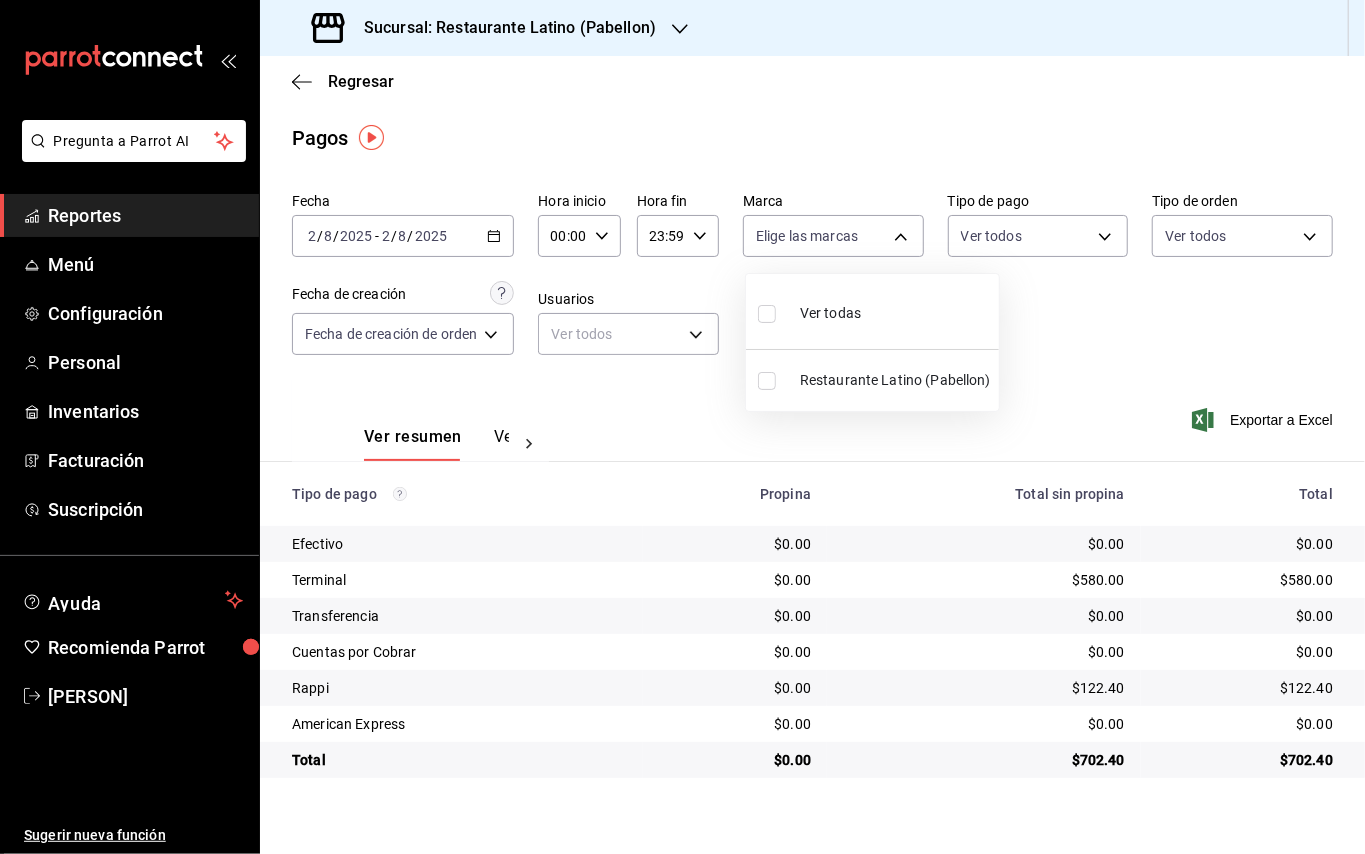 drag, startPoint x: 864, startPoint y: 377, endPoint x: 961, endPoint y: 270, distance: 144.42299 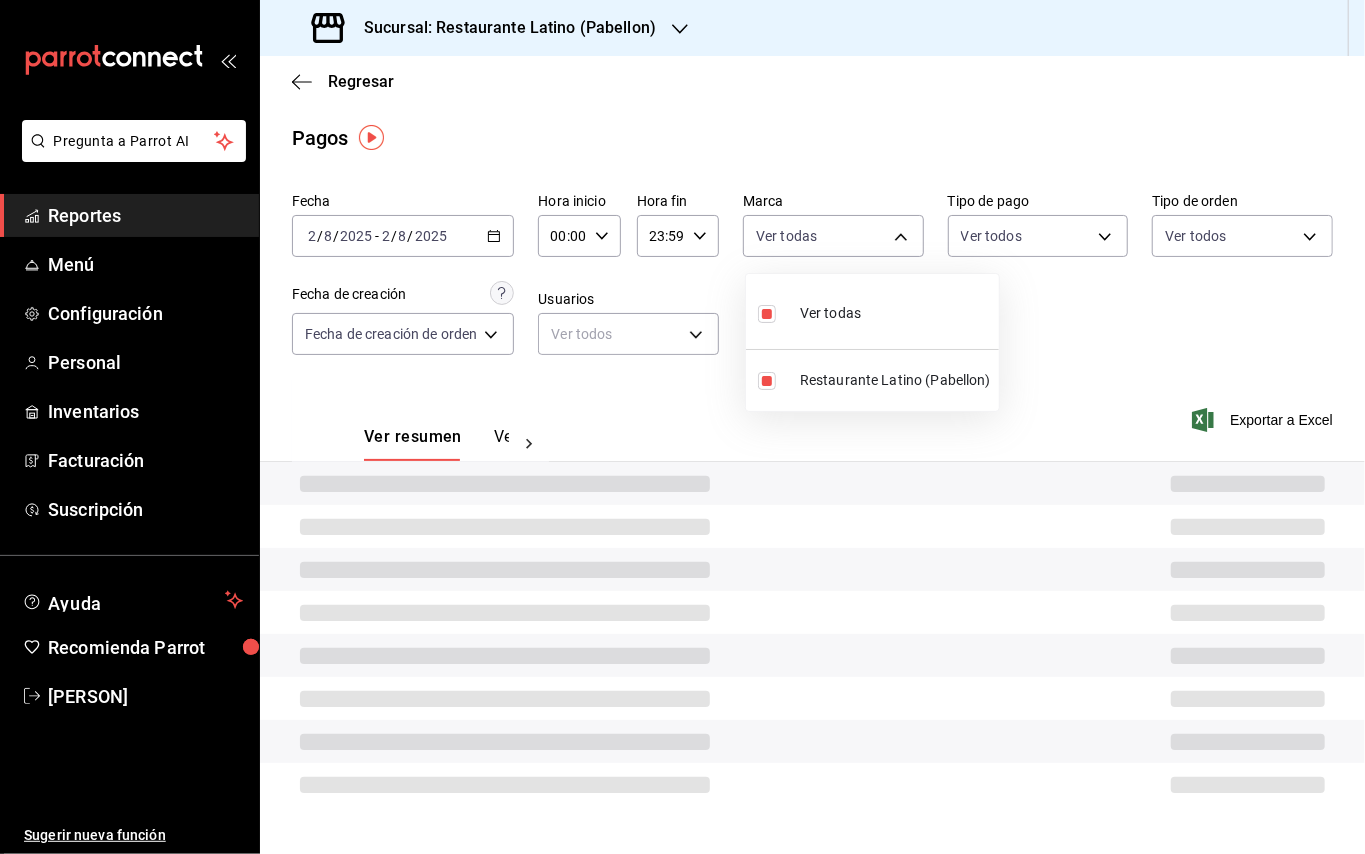 click at bounding box center (682, 427) 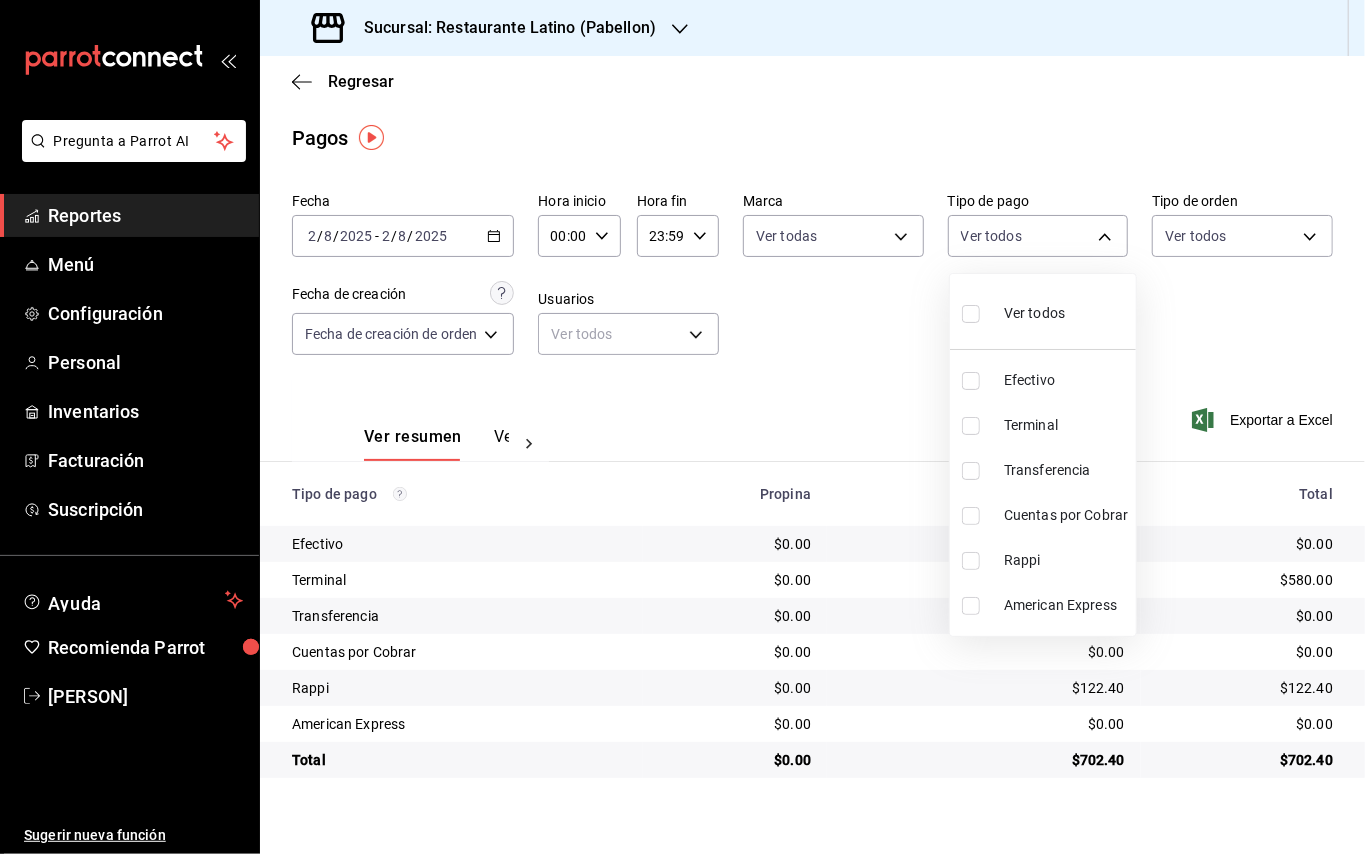 click on "Pregunta a Parrot AI Reportes   Menú   Configuración   Personal   Inventarios   Facturación   Suscripción   Ayuda Recomienda Parrot   [PERSON]   Sugerir nueva función   Sucursal: Restaurante Latino ([LOCATION]) Regresar Pagos Fecha [DATE] [DATE] - [DATE] [DATE] Hora inicio 00:00 Hora inicio Hora fin 23:59 Hora fin Marca Ver todas [UUID] Tipo de pago Ver todos Tipo de orden Ver todos Fecha de creación   Fecha de creación de orden ORDER Usuarios Ver todos null Ver resumen Ver pagos Exportar a Excel Tipo de pago   Propina Total sin propina Total Efectivo $0.00 $0.00 $0.00 Terminal $0.00 $580.00 $580.00 Transferencia $0.00 $0.00 $0.00 Cuentas por Cobrar $0.00 $0.00 $0.00 Rappi $0.00 $122.40 $122.40 American Express $0.00 $0.00 $0.00 Total $0.00 $702.40 $702.40 GANA 1 MES GRATIS EN TU SUSCRIPCIÓN AQUÍ Ver video tutorial Ir a video Pregunta a Parrot AI Reportes   Menú   Configuración   Personal   Inventarios   Facturación   Suscripción   Ayuda" at bounding box center (682, 427) 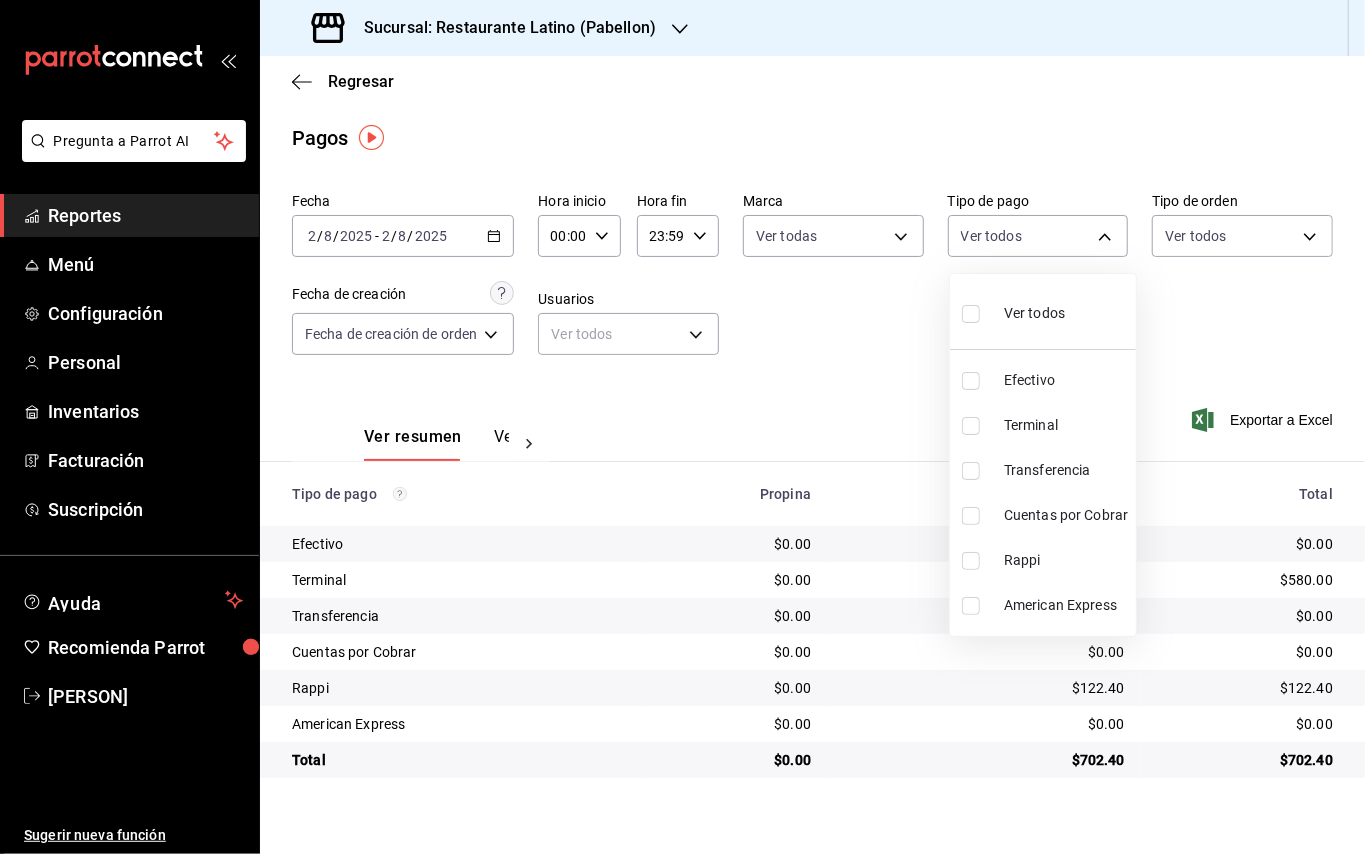 click at bounding box center (971, 314) 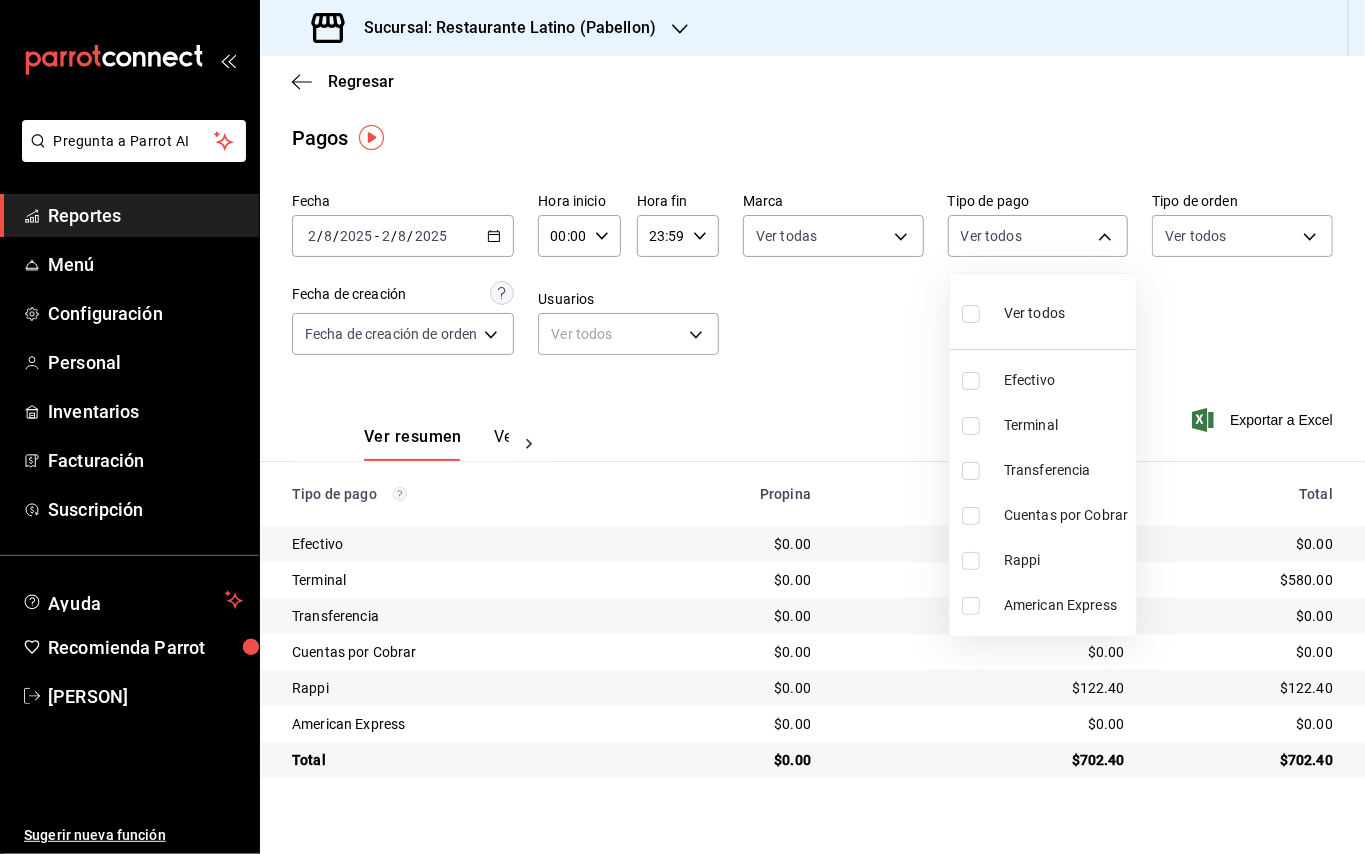 checkbox on "true" 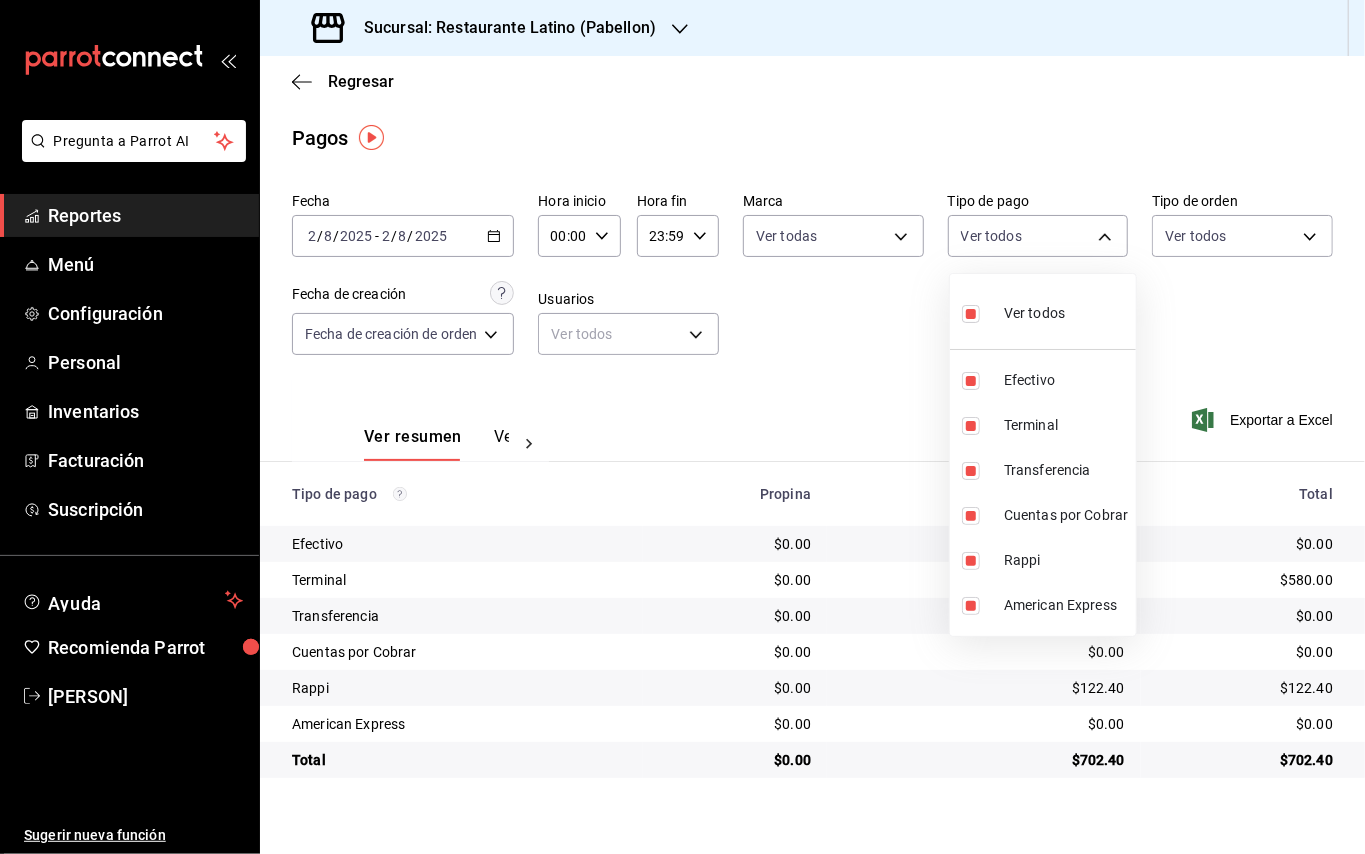 click at bounding box center [682, 427] 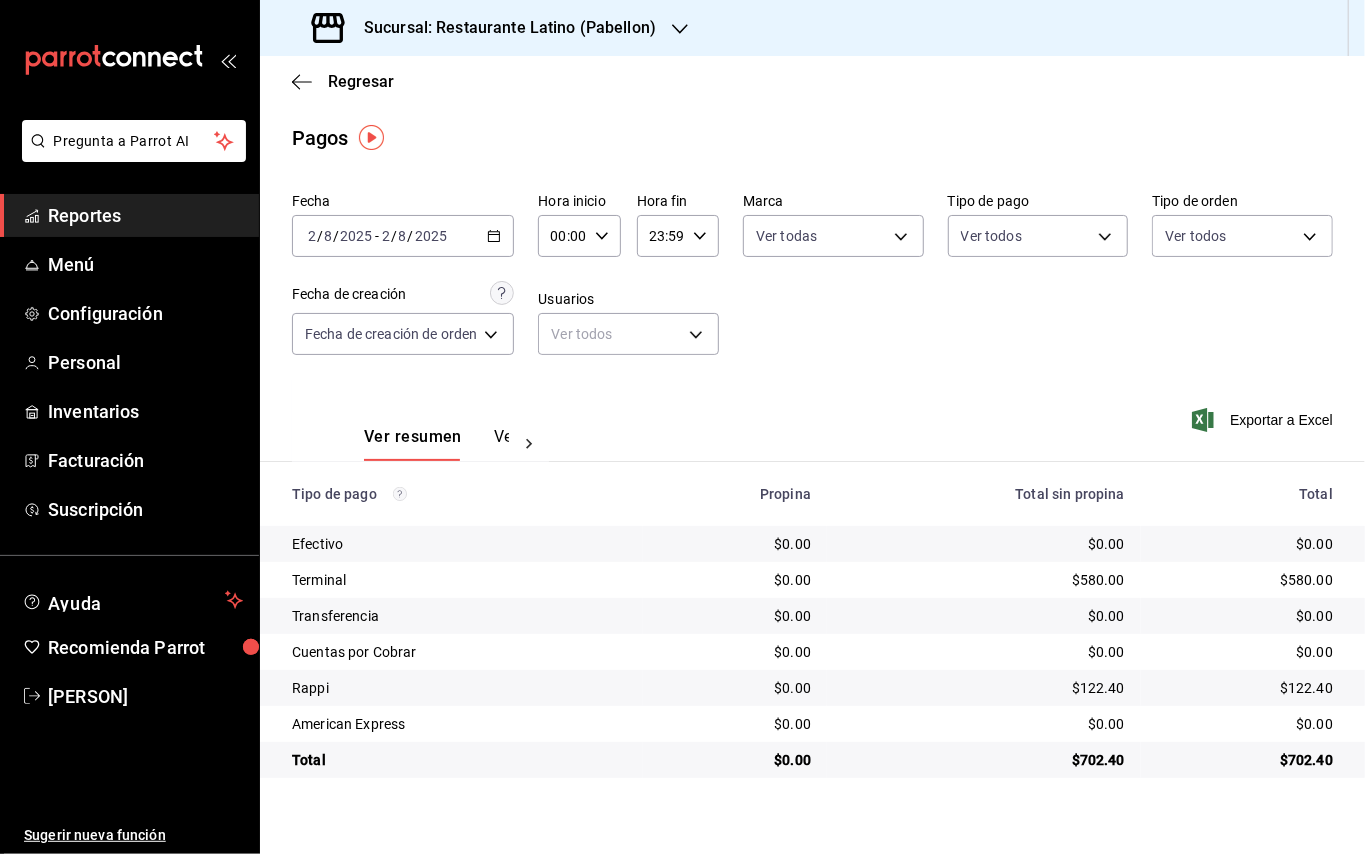 click on "Sucursal: Restaurante Latino (Pabellon)" at bounding box center [502, 28] 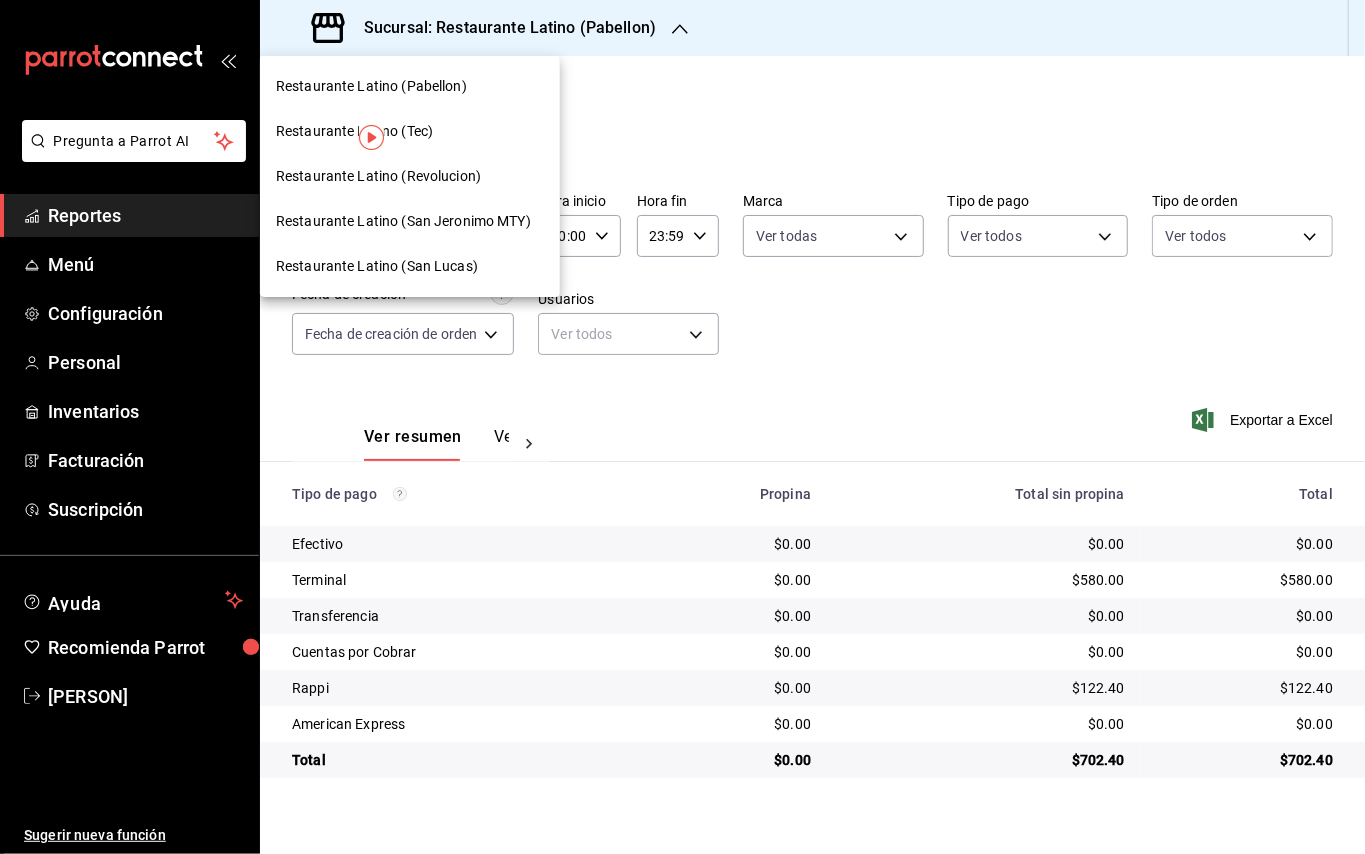 click on "Restaurante Latino (San Lucas)" at bounding box center [377, 266] 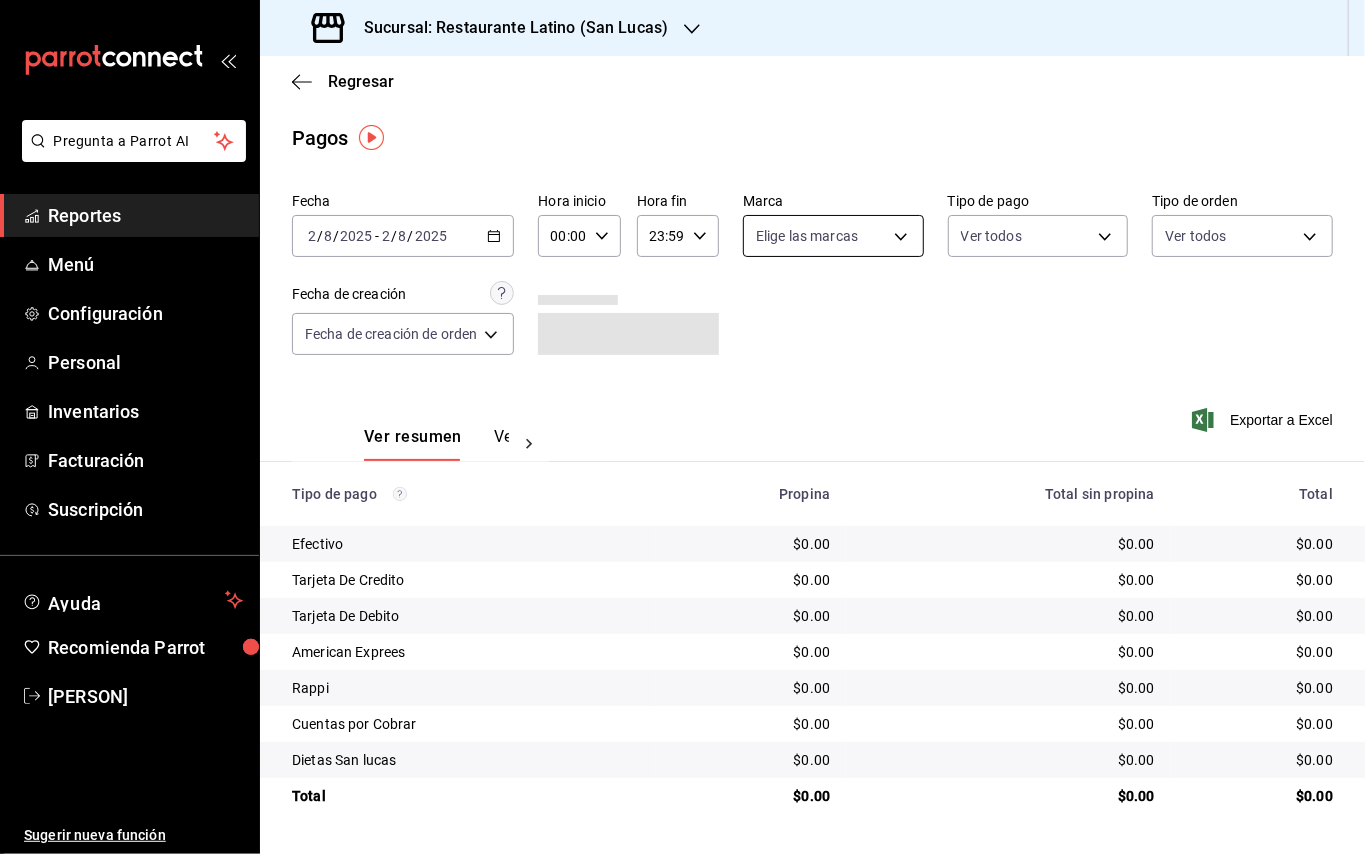 click on "Pregunta a Parrot AI Reportes   Menú   Configuración   Personal   Inventarios   Facturación   Suscripción   Ayuda Recomienda Parrot   [PERSON]   Sugerir nueva función   Sucursal: Restaurante Latino ([LOCATION]) Regresar Pagos Fecha [DATE] [DATE] - [DATE] [DATE] Hora inicio 00:00 Hora inicio Hora fin 23:59 Hora fin Marca Ver todas [UUID] Tipo de pago Ver todos Tipo de orden Ver todos Fecha de creación   Fecha de creación de orden ORDER Ver resumen Ver pagos Exportar a Excel Tipo de pago   Propina Total sin propina Total Efectivo $0.00 $0.00 $0.00 Tarjeta De Credito $0.00 $0.00 $0.00 Tarjeta De Debito $0.00 $0.00 $0.00 American Exprees $0.00 $0.00 $0.00 Rappi $0.00 $0.00 $0.00 Cuentas por Cobrar $0.00 $0.00 $0.00 Dietas San lucas $0.00 $0.00 $0.00 Total $0.00 $0.00 $0.00 GANA 1 MES GRATIS EN TU SUSCRIPCIÓN AQUÍ Ver video tutorial Ir a video Pregunta a Parrot AI Reportes   Menú   Configuración   Personal   Inventarios   Facturación   Suscripción   Ayuda Recomienda Parrot" at bounding box center (682, 427) 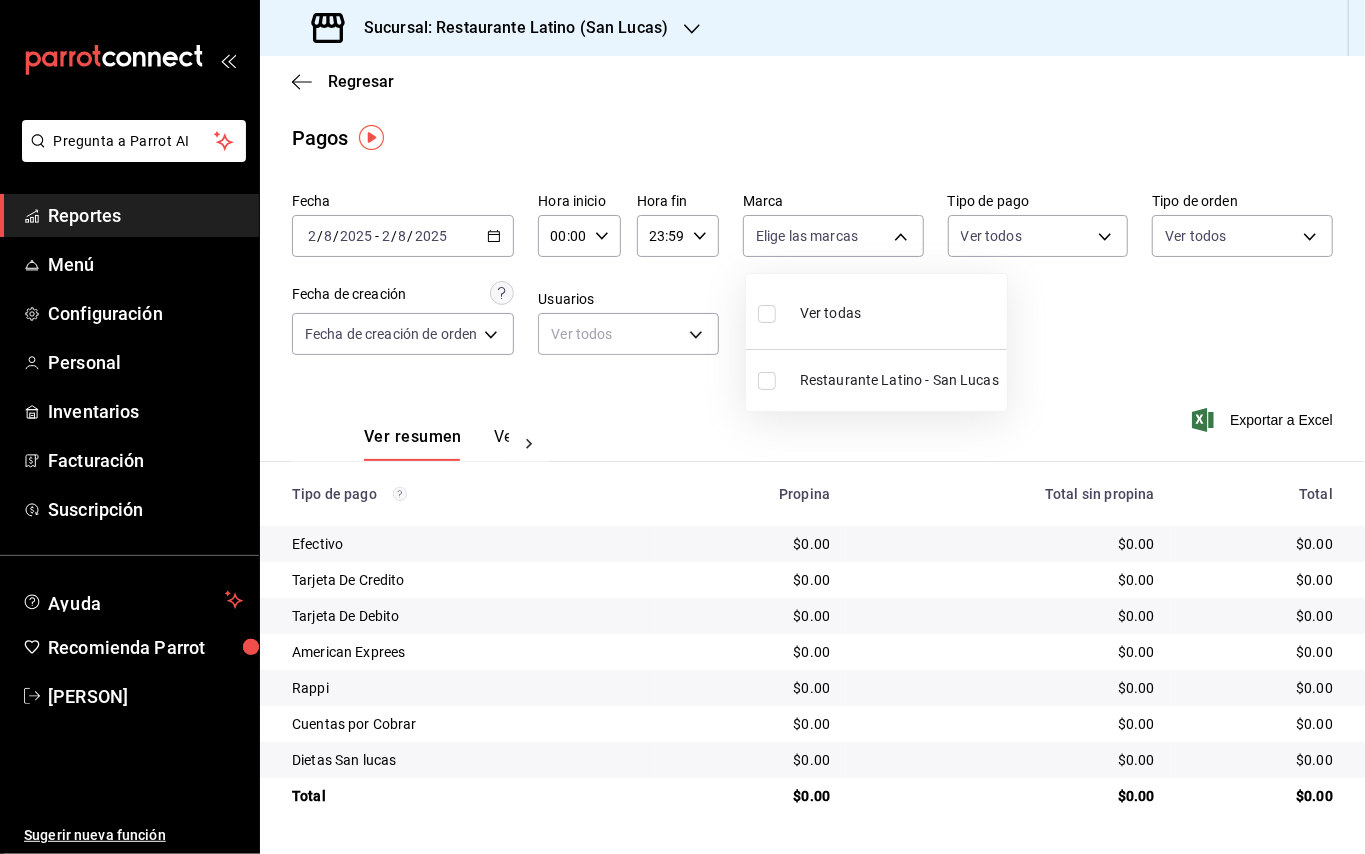 click on "Restaurante Latino - San Lucas" at bounding box center [899, 380] 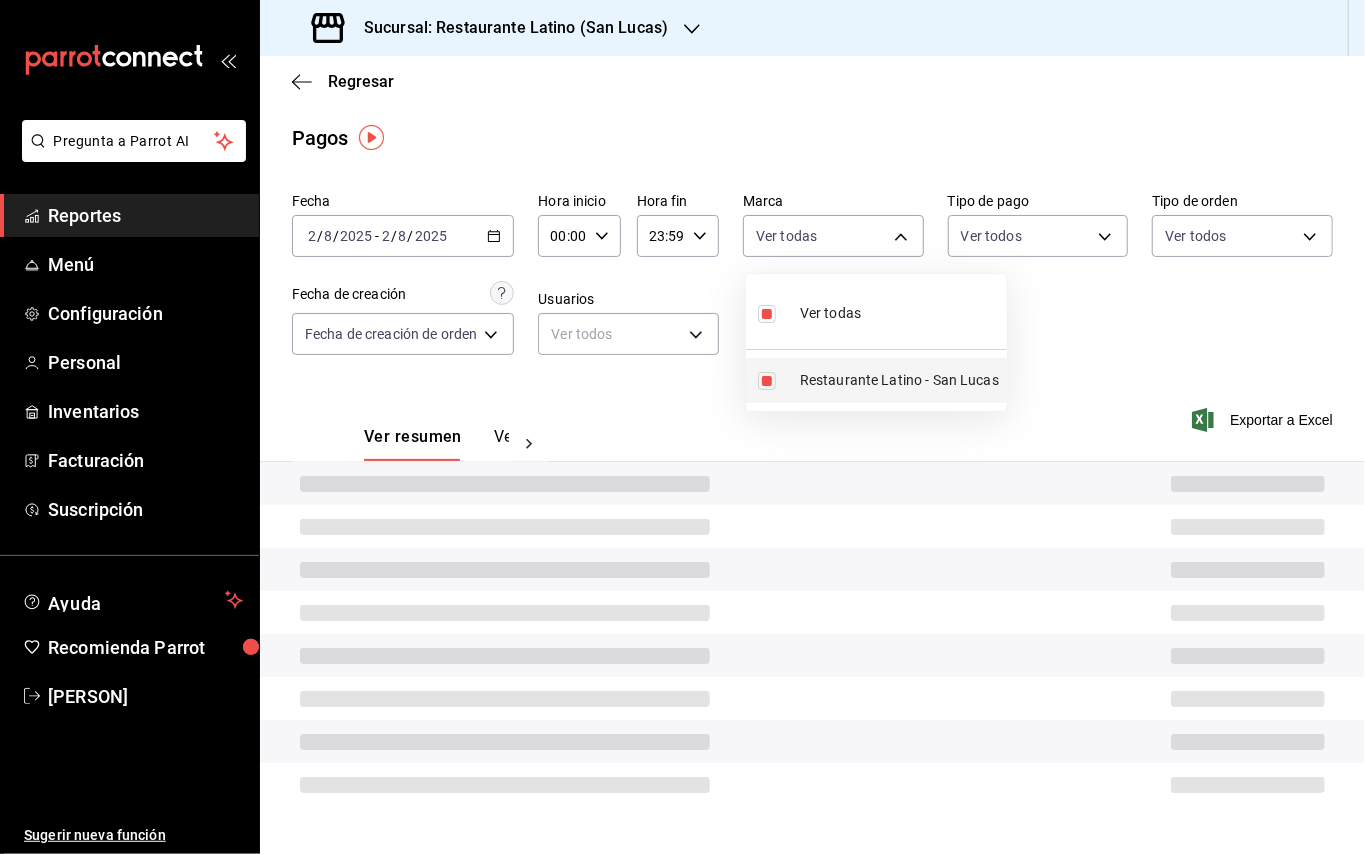 type on "[UUID]" 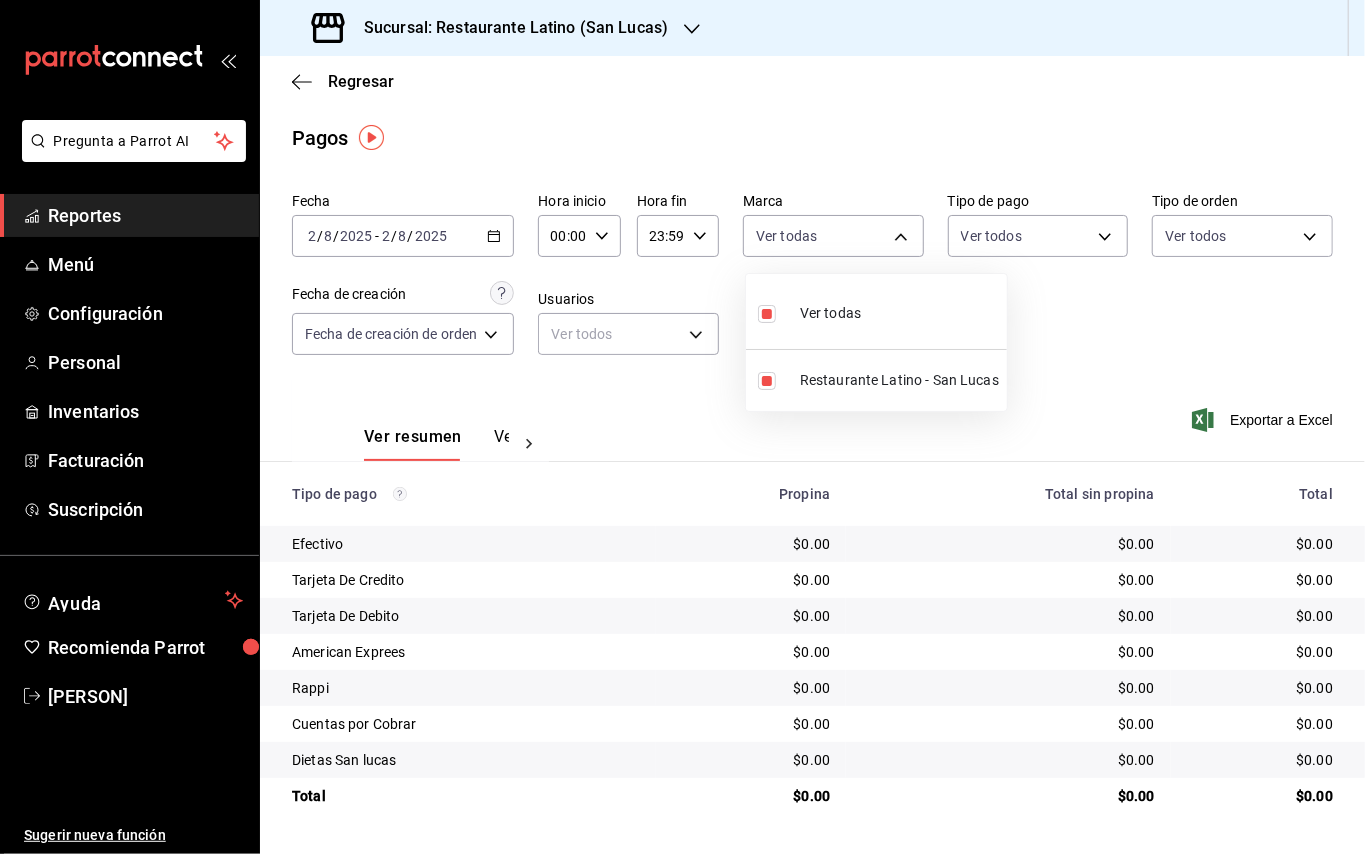 click at bounding box center (682, 427) 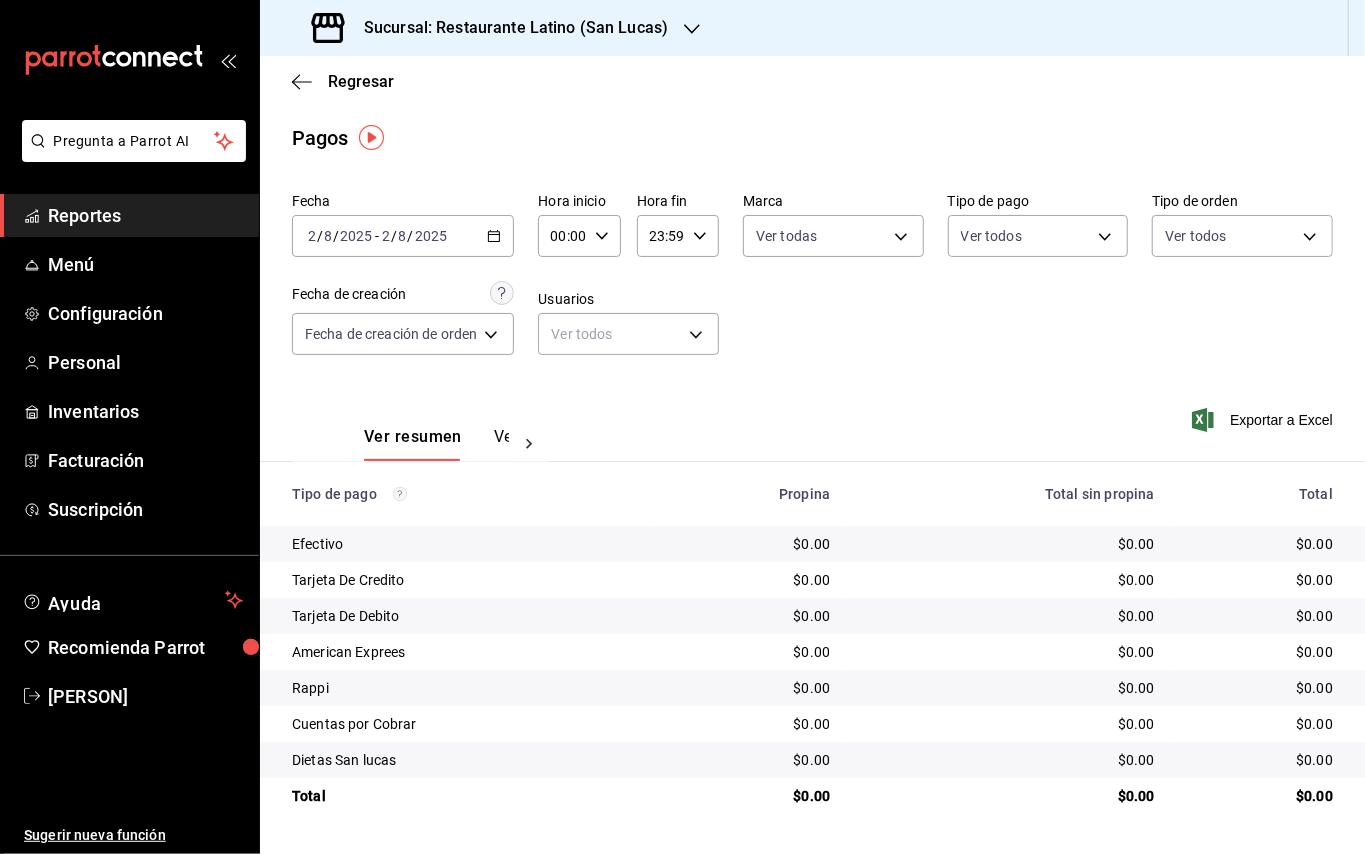 click on "Pregunta a Parrot AI Reportes   Menú   Configuración   Personal   Inventarios   Facturación   Suscripción   Ayuda Recomienda Parrot   [PERSON]   Sugerir nueva función   Sucursal: Restaurante Latino ([LOCATION]) Regresar Pagos Fecha [DATE] [DATE] - [DATE] [DATE] Hora inicio 00:00 Hora inicio Hora fin 23:59 Hora fin Marca Ver todas [UUID] Tipo de pago Ver todos Tipo de orden Ver todos Fecha de creación   Fecha de creación de orden ORDER Usuarios Ver todos null Ver resumen Ver pagos Exportar a Excel Tipo de pago   Propina Total sin propina Total Efectivo $0.00 $0.00 $0.00 Tarjeta De Credito $0.00 $0.00 $0.00 Tarjeta De Debito $0.00 $0.00 $0.00 American Exprees $0.00 $0.00 $0.00 Rappi $0.00 $0.00 $0.00 Cuentas por Cobrar $0.00 $0.00 $0.00 Dietas San lucas $0.00 $0.00 $0.00 Total $0.00 $0.00 $0.00 GANA 1 MES GRATIS EN TU SUSCRIPCIÓN AQUÍ Ver video tutorial Ir a video Pregunta a Parrot AI Reportes   Menú   Configuración   Personal   Inventarios" at bounding box center (682, 427) 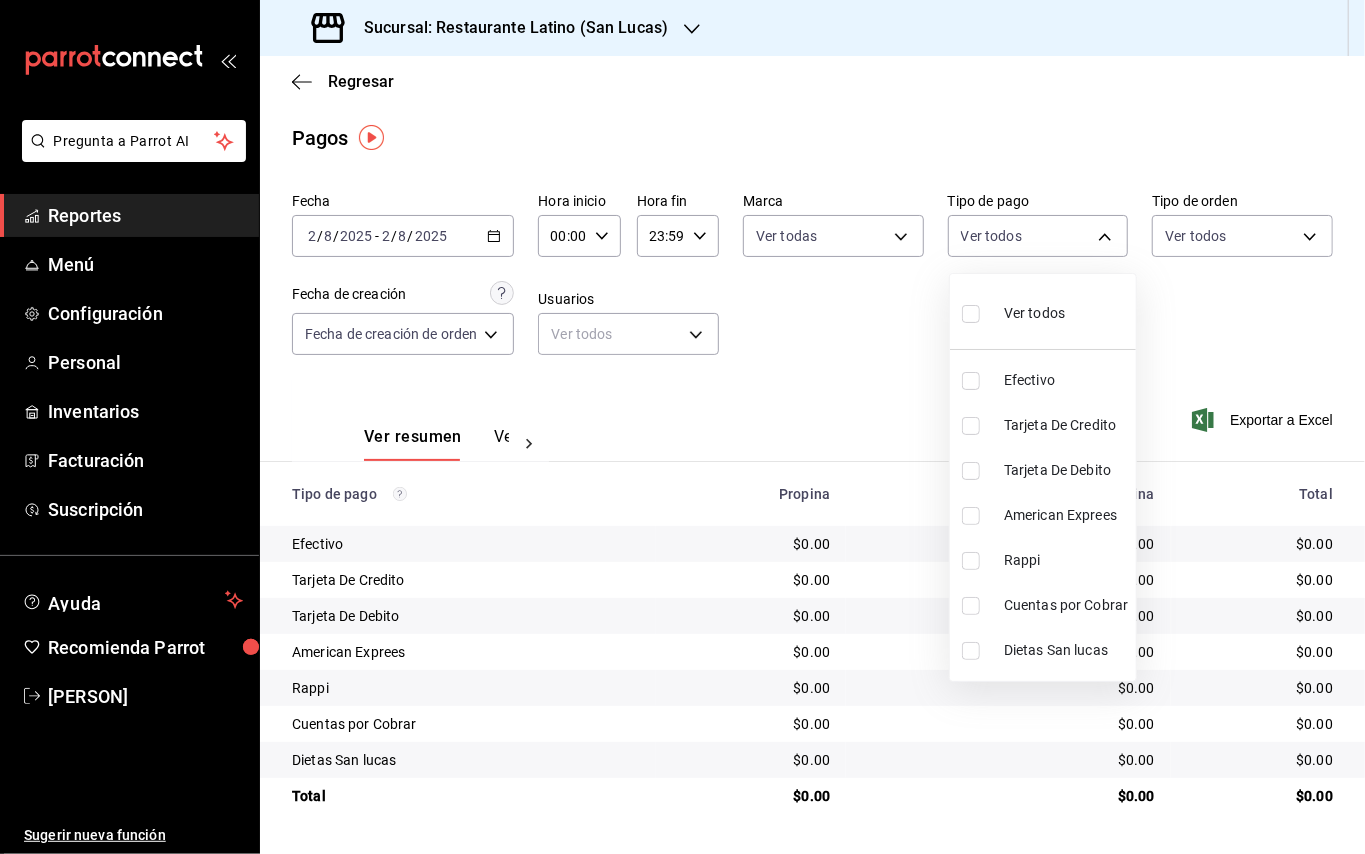 click at bounding box center (971, 314) 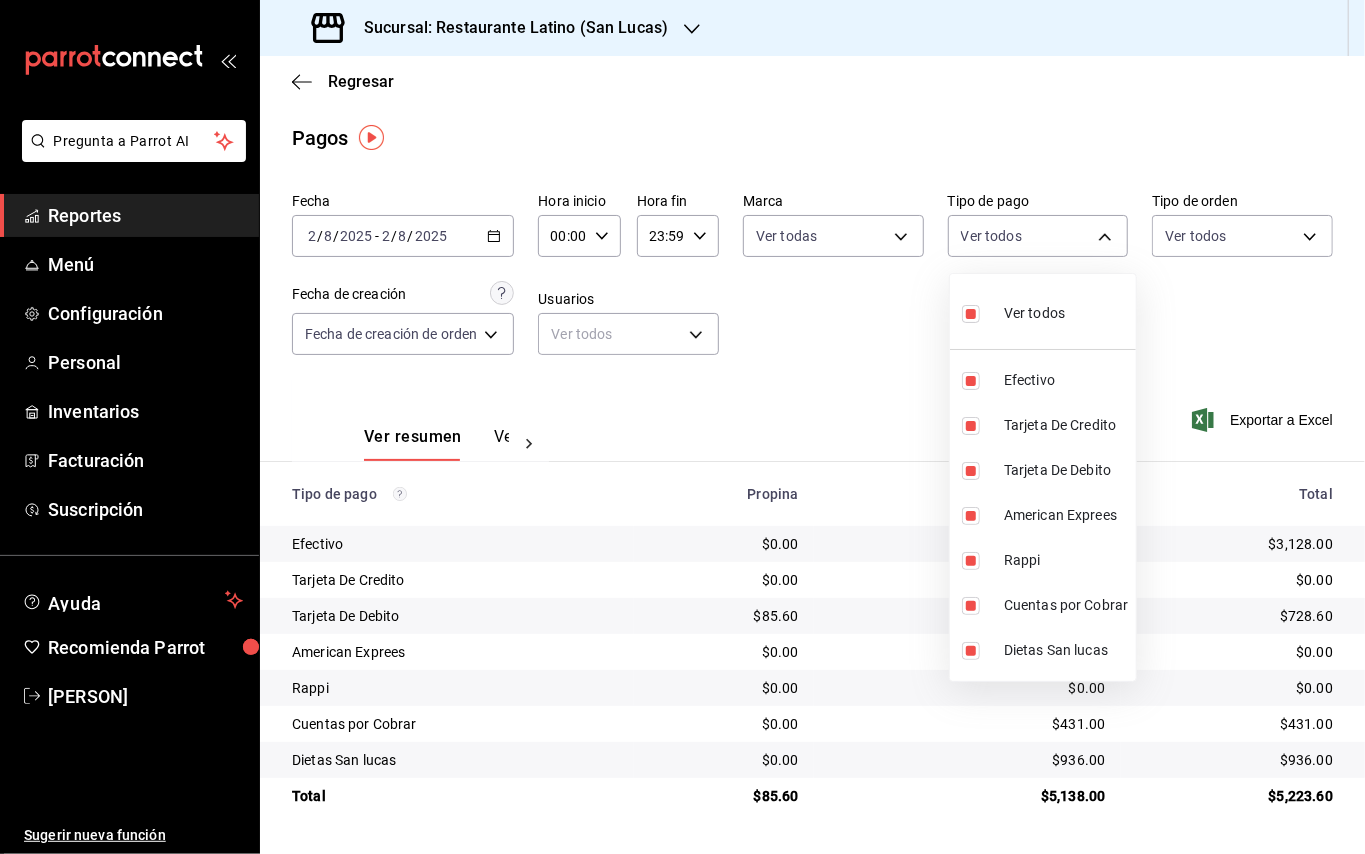 click at bounding box center (682, 427) 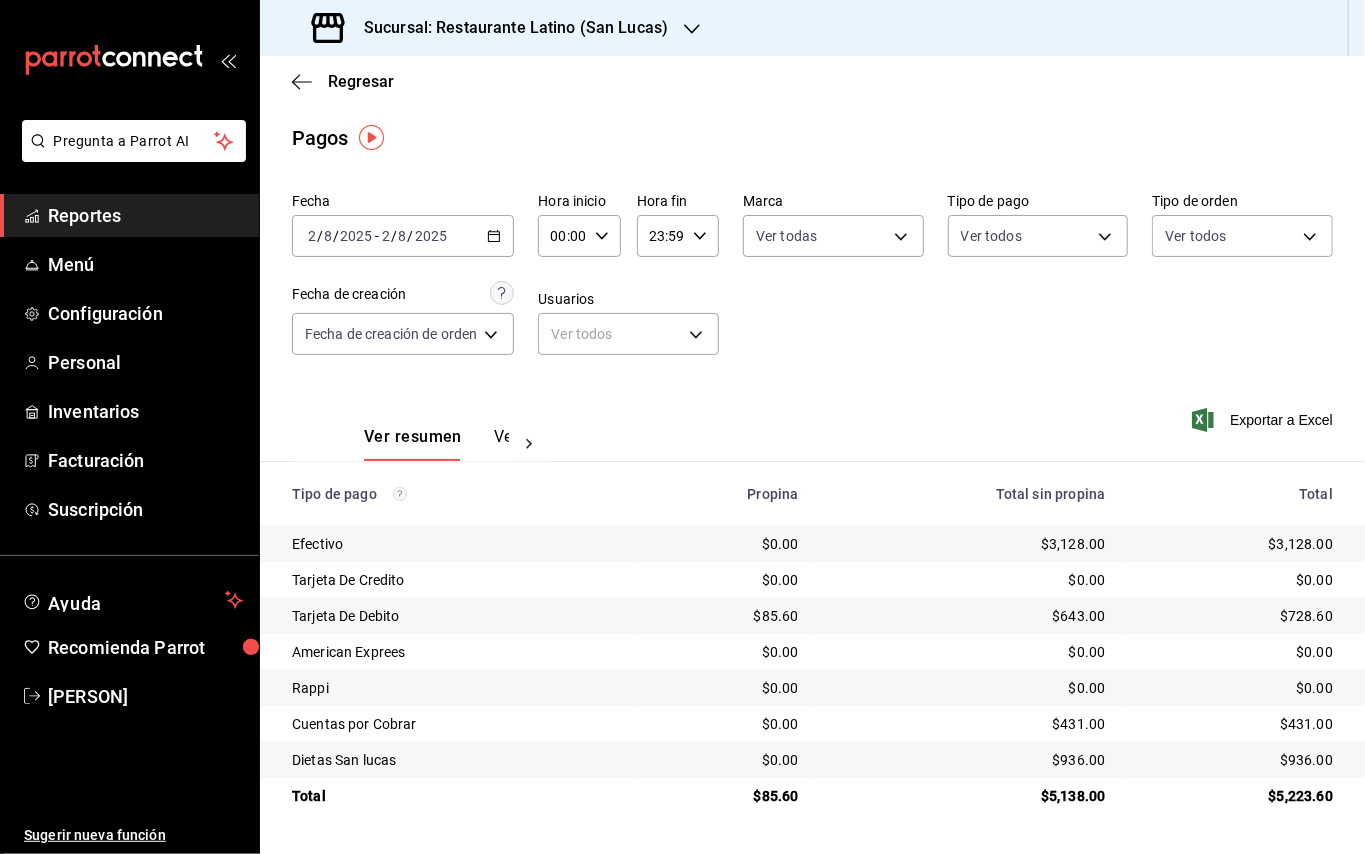 click on "Sucursal: Restaurante Latino (San Lucas)" at bounding box center [508, 28] 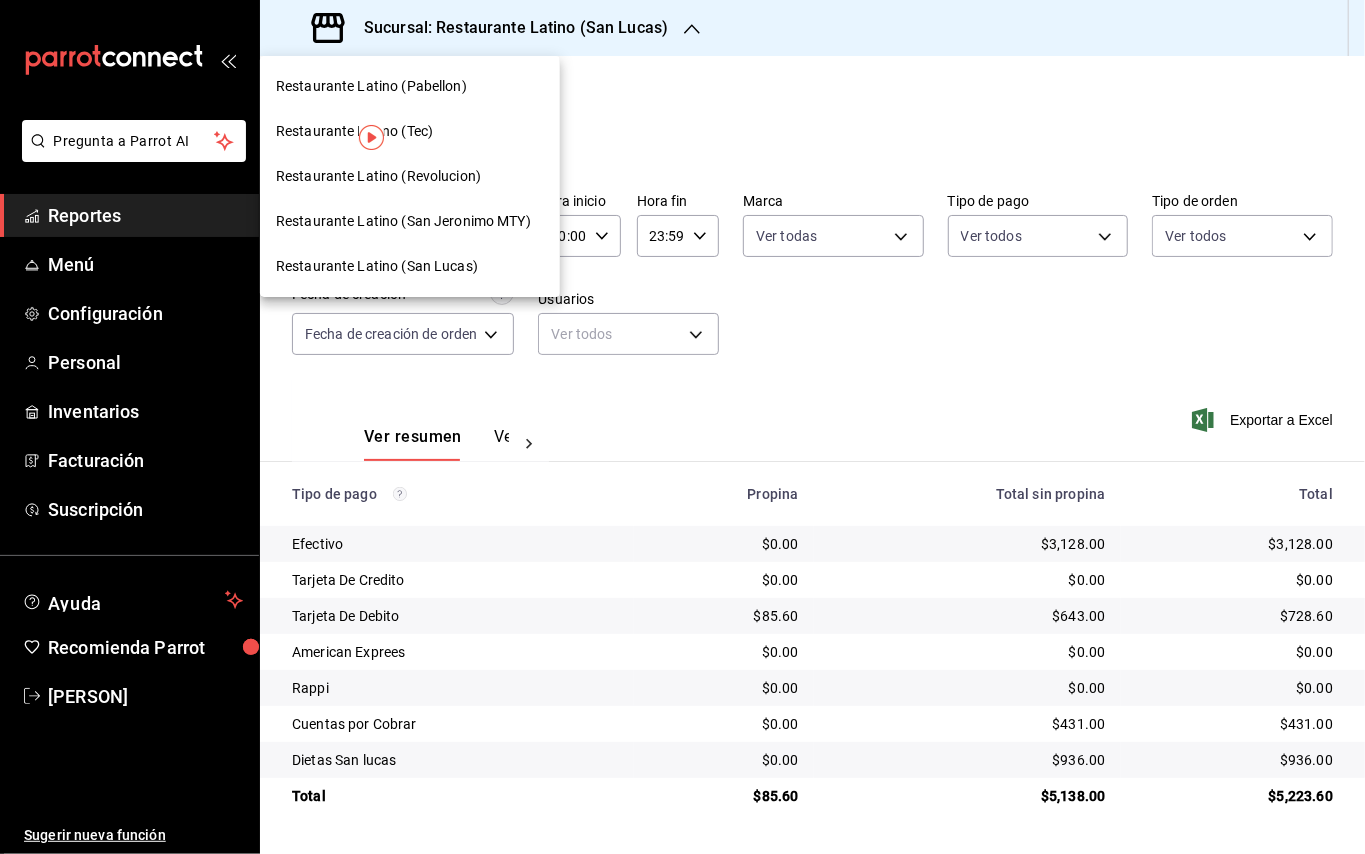 click on "Restaurante Latino (Tec)" at bounding box center [410, 131] 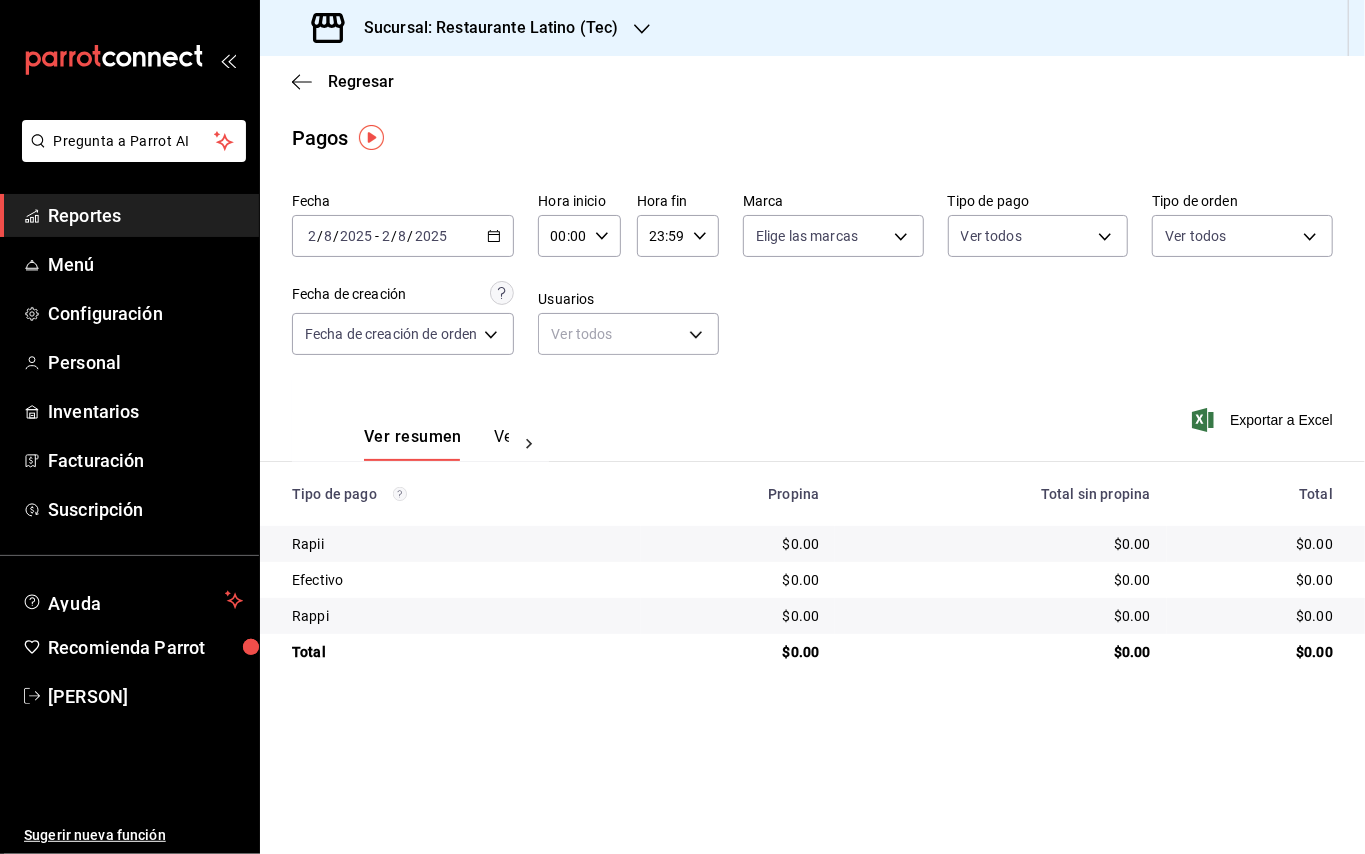 click 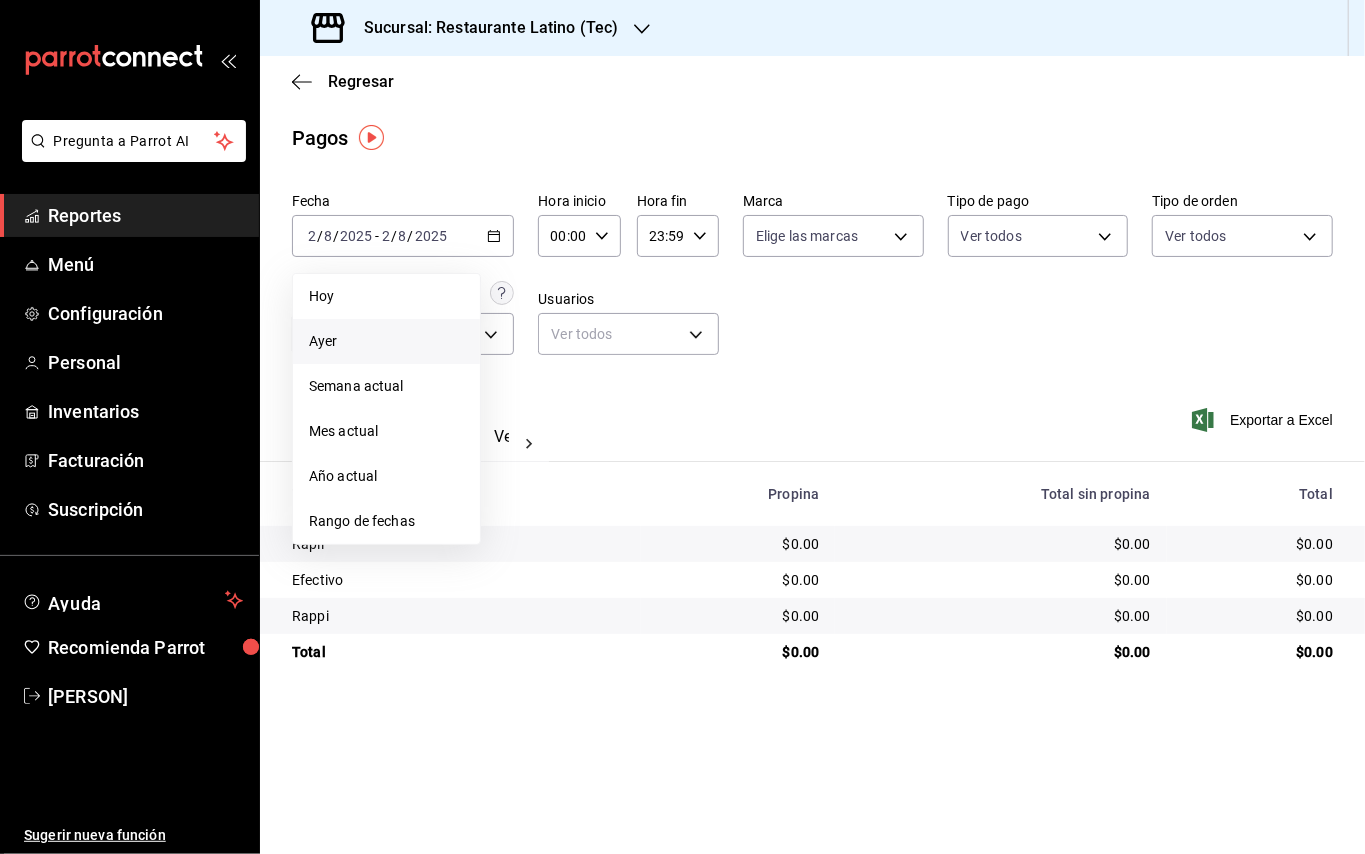 click on "Ayer" at bounding box center [386, 341] 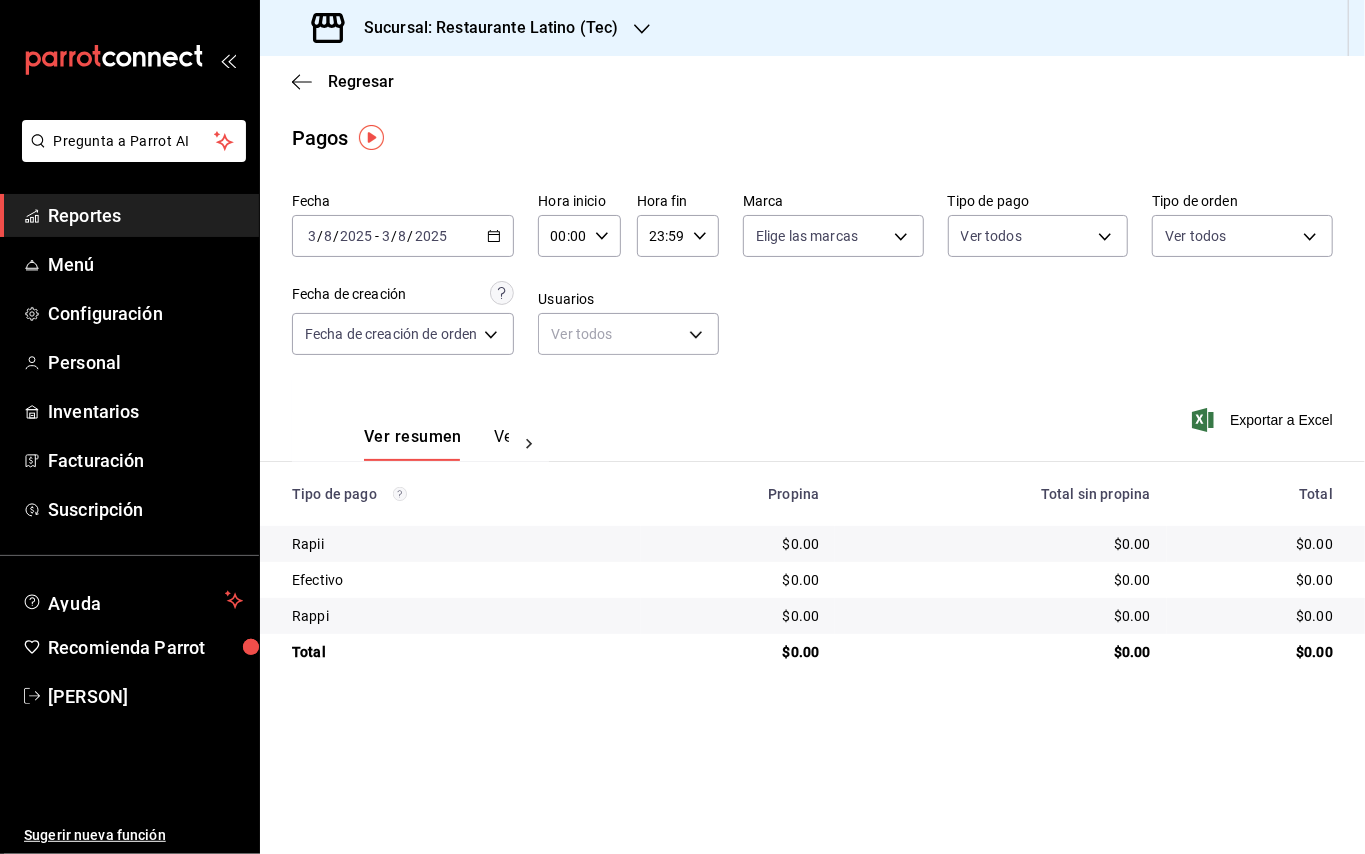 click on "Sucursal: Restaurante Latino (Tec)" at bounding box center (467, 28) 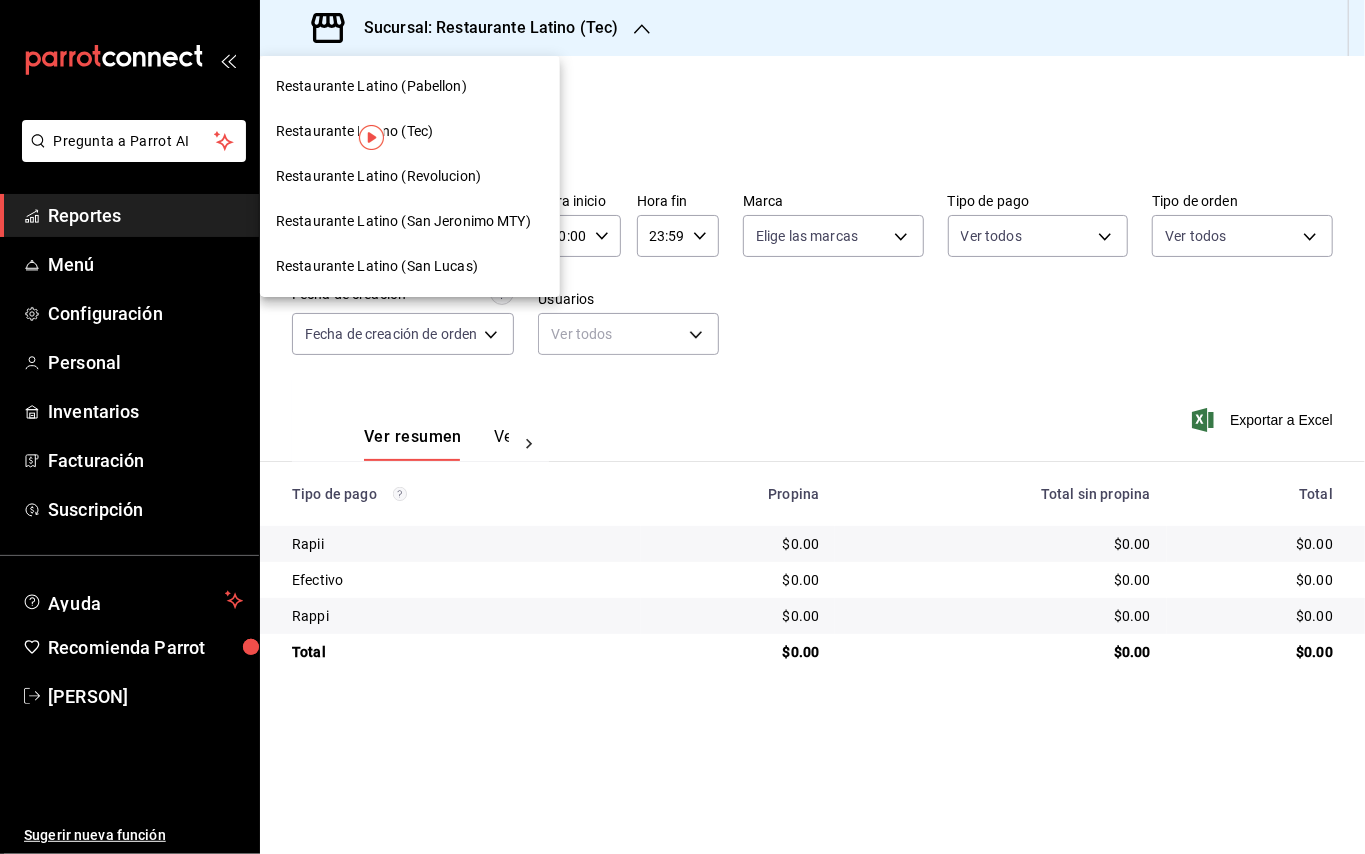 click at bounding box center [682, 427] 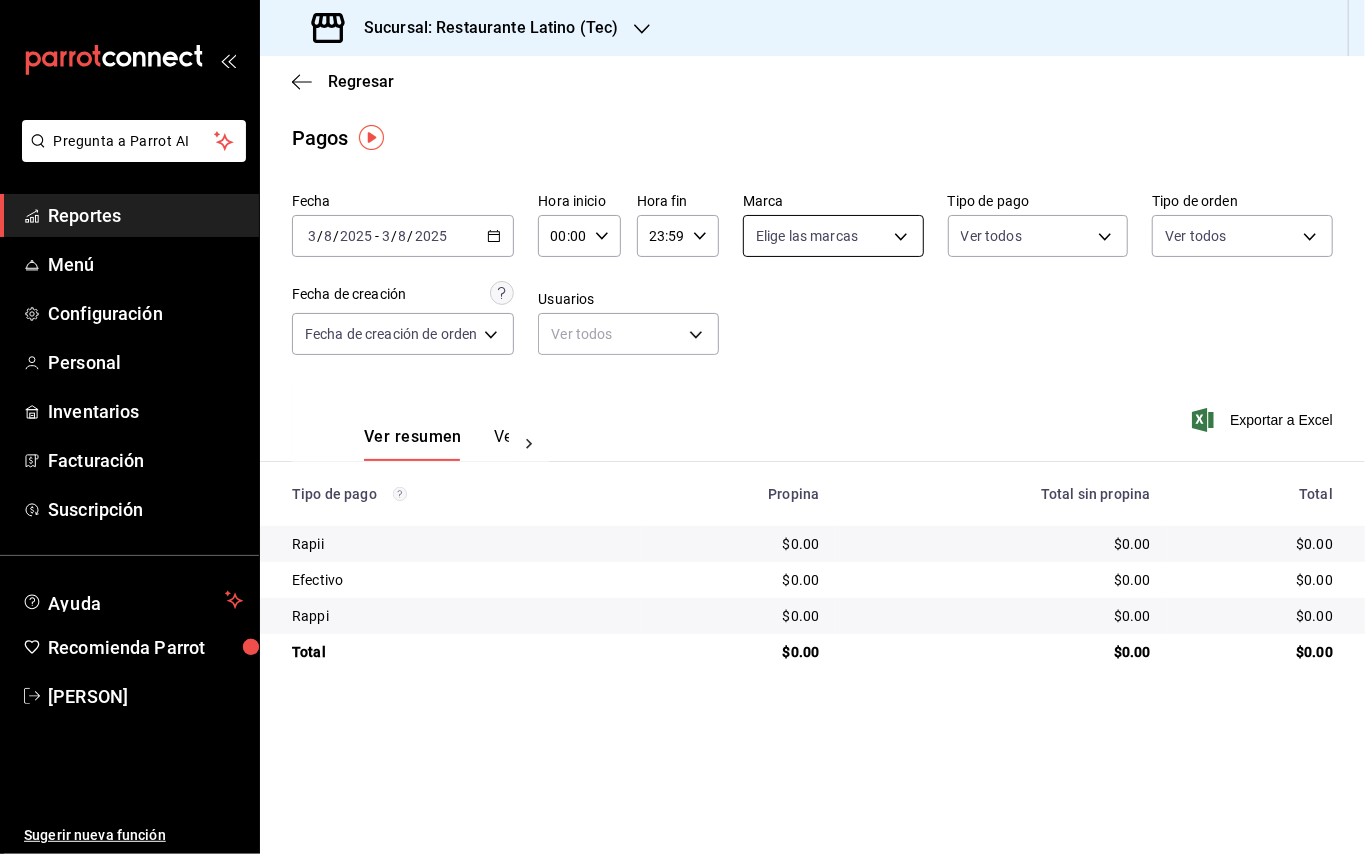 click on "Pregunta a Parrot AI Reportes   Menú   Configuración   Personal   Inventarios   Facturación   Suscripción   Ayuda Recomienda Parrot   [PERSON]   Sugerir nueva función   Sucursal: Restaurante Latino ([LOCATION]) Regresar Pagos Fecha [DATE] [DATE] - [DATE] [DATE] Hora inicio 00:00 Hora inicio Hora fin 23:59 Hora fin Marca Elige las marcas Tipo de pago Ver todos Tipo de orden Ver todos Fecha de creación   Fecha de creación de orden ORDER Usuarios Ver todos null Ver resumen Ver pagos Exportar a Excel Tipo de pago   Propina Total sin propina Total Rapii $0.00 $0.00 $0.00 Efectivo $0.00 $0.00 $0.00 Rappi $0.00 $0.00 $0.00 Total $0.00 $0.00 $0.00 GANA 1 MES GRATIS EN TU SUSCRIPCIÓN AQUÍ ¿Recuerdas cómo empezó tu restaurante?
Hoy puedes ayudar a un colega a tener el mismo cambio que tú viviste.
Recomienda Parrot directamente desde tu Portal Administrador.
Es fácil y rápido.
🎁 Por cada restaurante que se una, ganas 1 mes gratis. Ver video tutorial Ir a video Reportes   Menú" at bounding box center (682, 427) 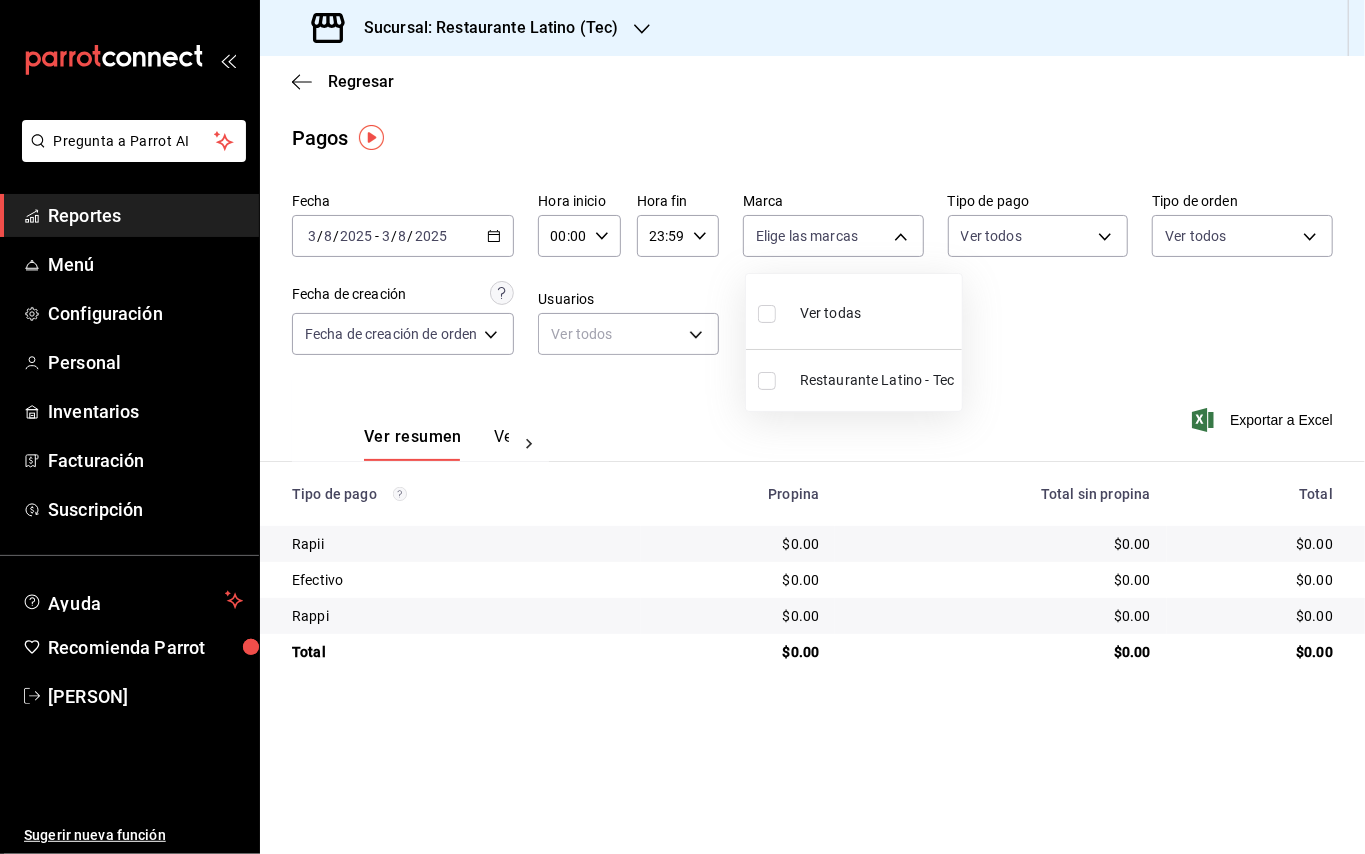 click on "Restaurante Latino - Tec" at bounding box center (854, 380) 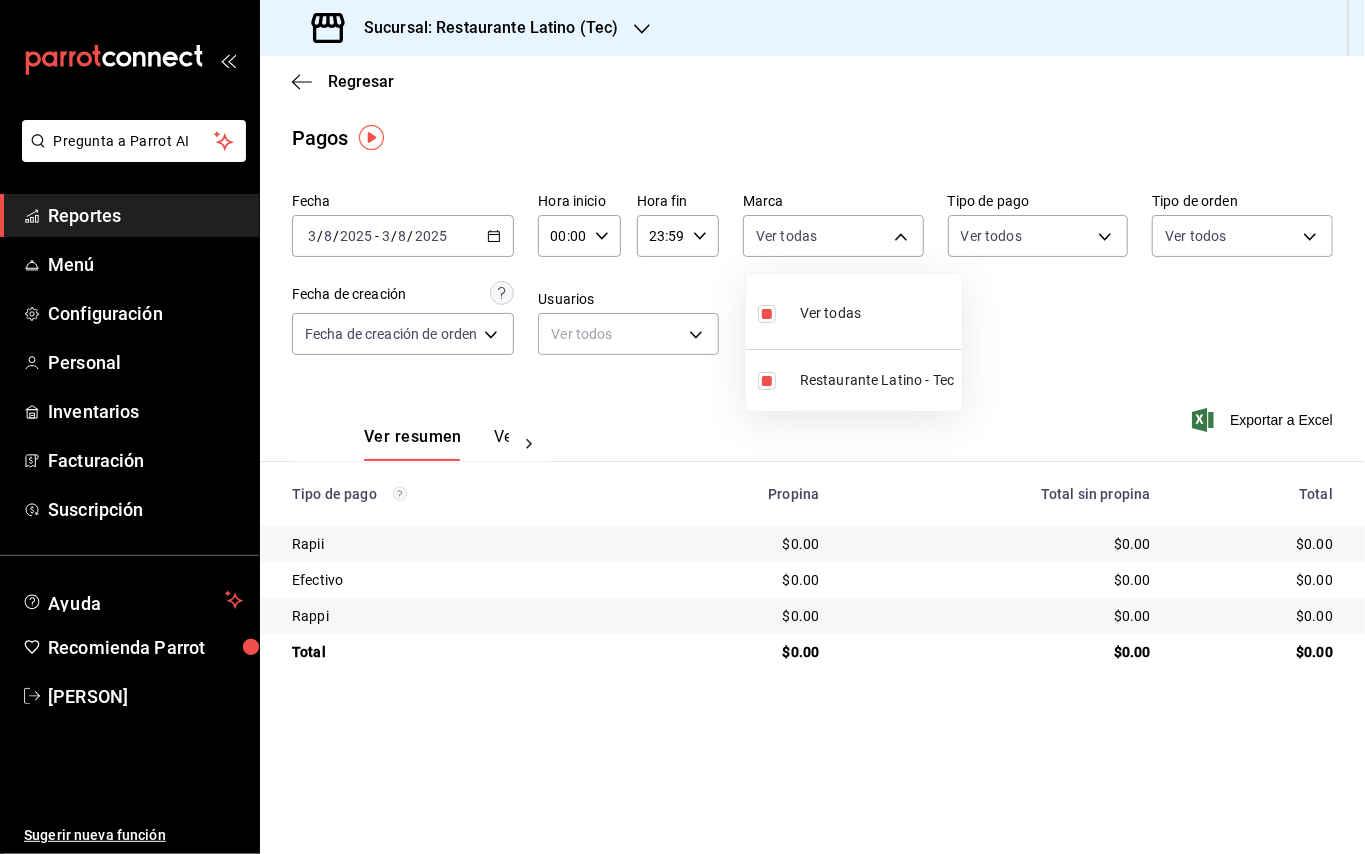 click at bounding box center [682, 427] 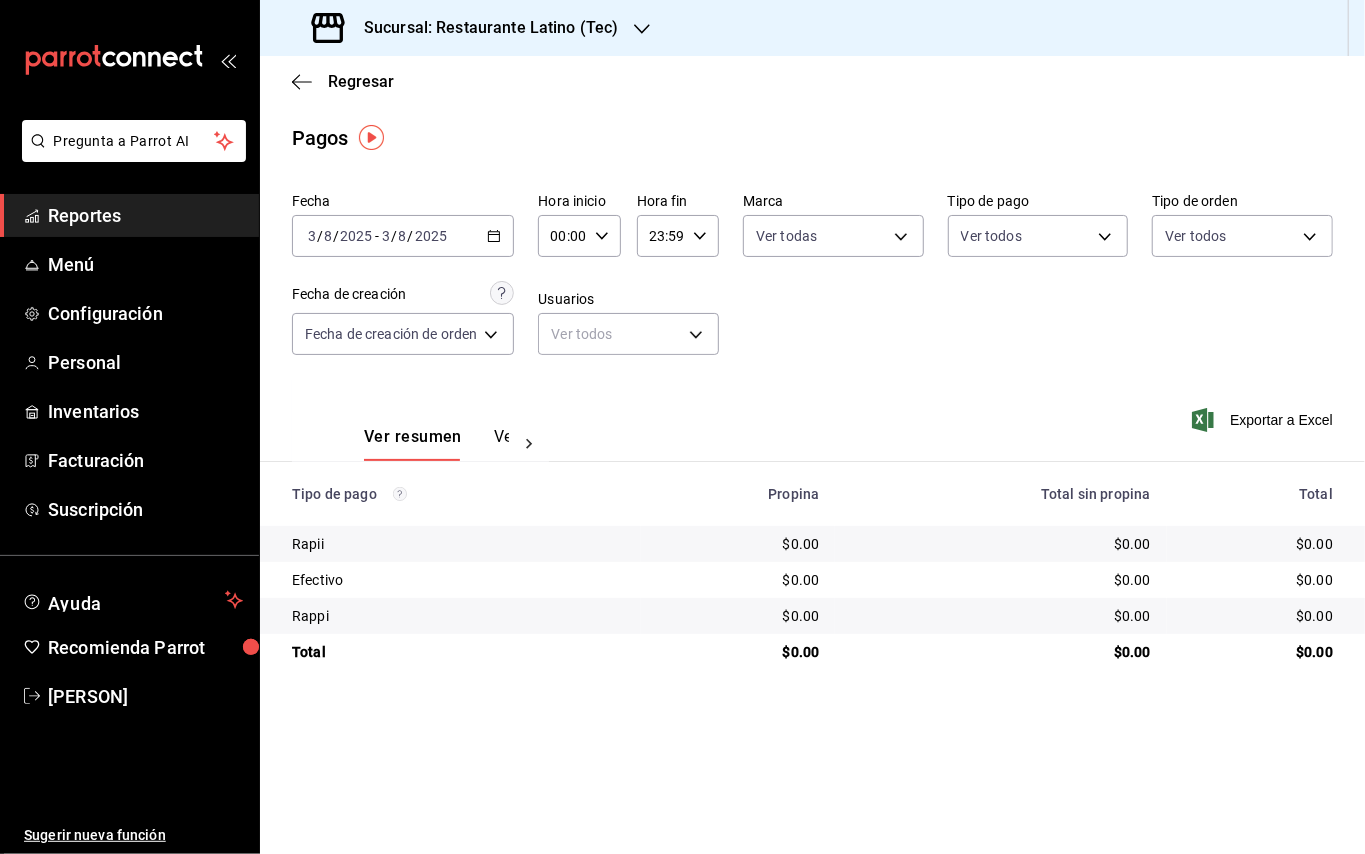 click on "Pregunta a Parrot AI Reportes   Menú   Configuración   Personal   Inventarios   Facturación   Suscripción   Ayuda Recomienda Parrot   [PERSON]   Sugerir nueva función   Sucursal: Restaurante Latino ([LOCATION]) Regresar Pagos Fecha [DATE] [DATE] - [DATE] [DATE] Hora inicio 00:00 Hora inicio Hora fin 23:59 Hora fin Marca Ver todas [UUID] Tipo de pago Ver todos Tipo de orden Ver todos Fecha de creación   Fecha de creación de orden ORDER Usuarios Ver todos null Ver resumen Ver pagos Exportar a Excel Tipo de pago   Propina Total sin propina Total Rapii $0.00 $0.00 $0.00 Efectivo $0.00 $0.00 $0.00 Rappi $0.00 $0.00 $0.00 Total $0.00 $0.00 $0.00 GANA 1 MES GRATIS EN TU SUSCRIPCIÓN AQUÍ ¿Recuerdas cómo empezó tu restaurante?
Hoy puedes ayudar a un colega a tener el mismo cambio que tú viviste.
Recomienda Parrot directamente desde tu Portal Administrador.
Es fácil y rápido.
🎁 Por cada restaurante que se una, ganas 1 mes gratis. Ver video tutorial" at bounding box center (682, 427) 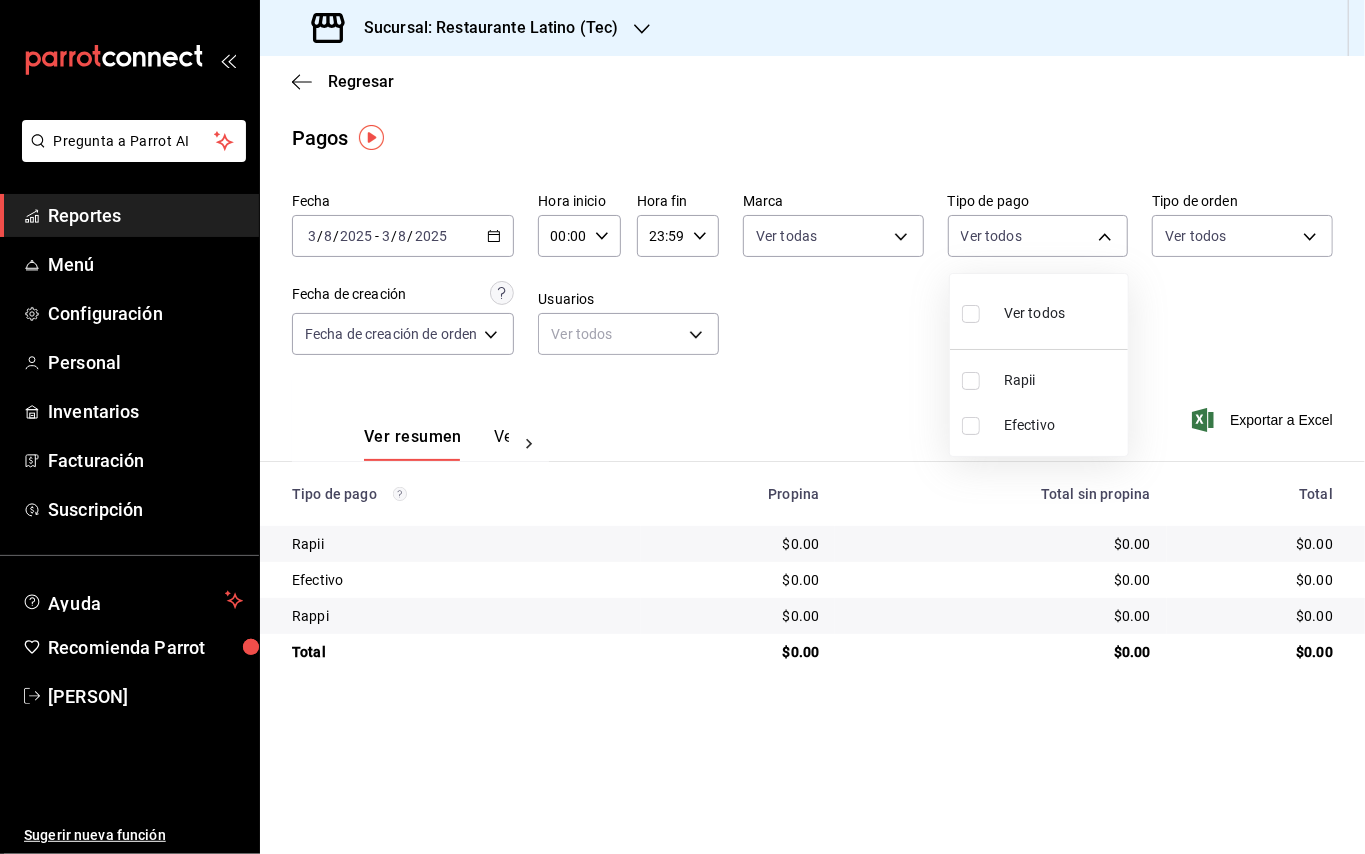click on "Ver todos" at bounding box center [1034, 313] 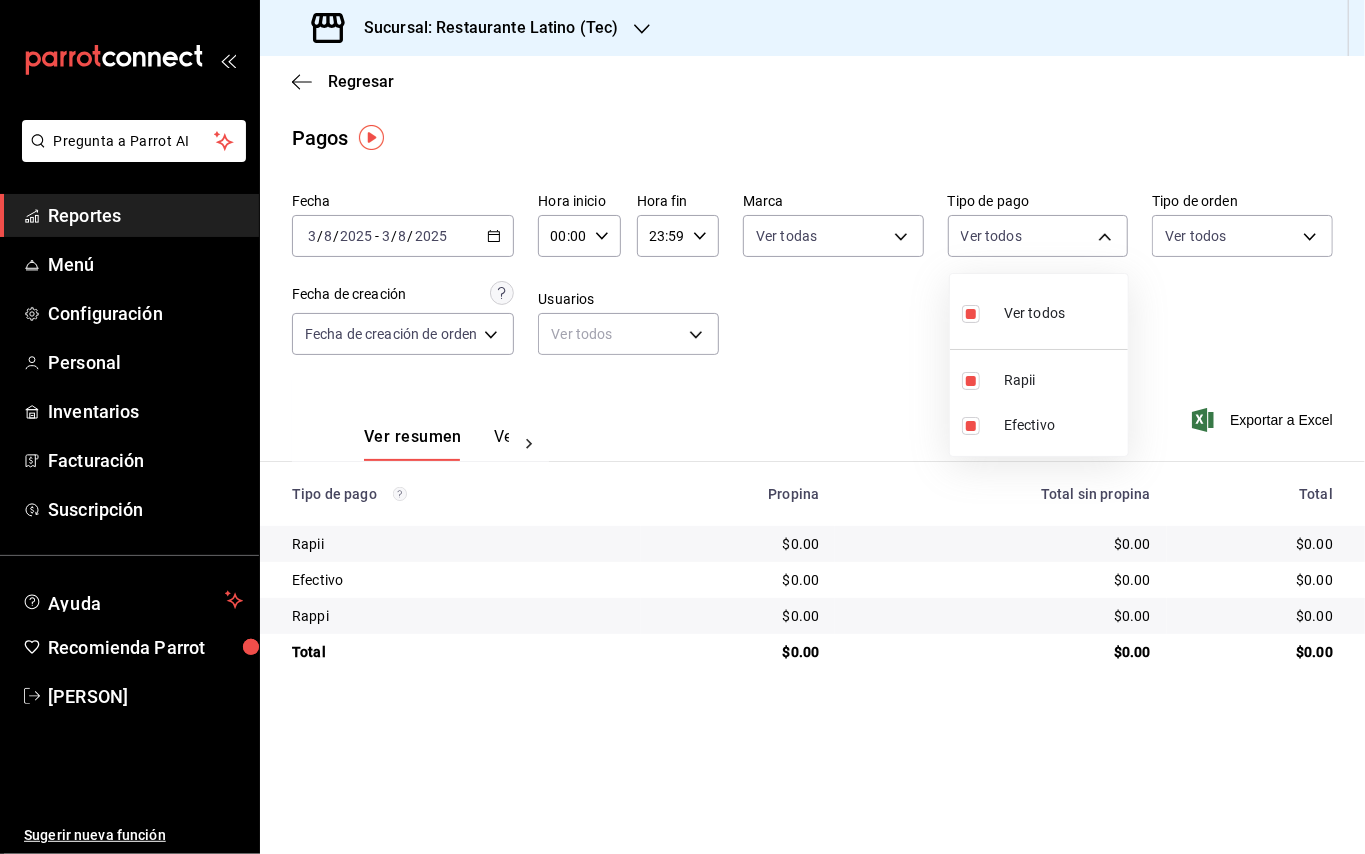 click at bounding box center (682, 427) 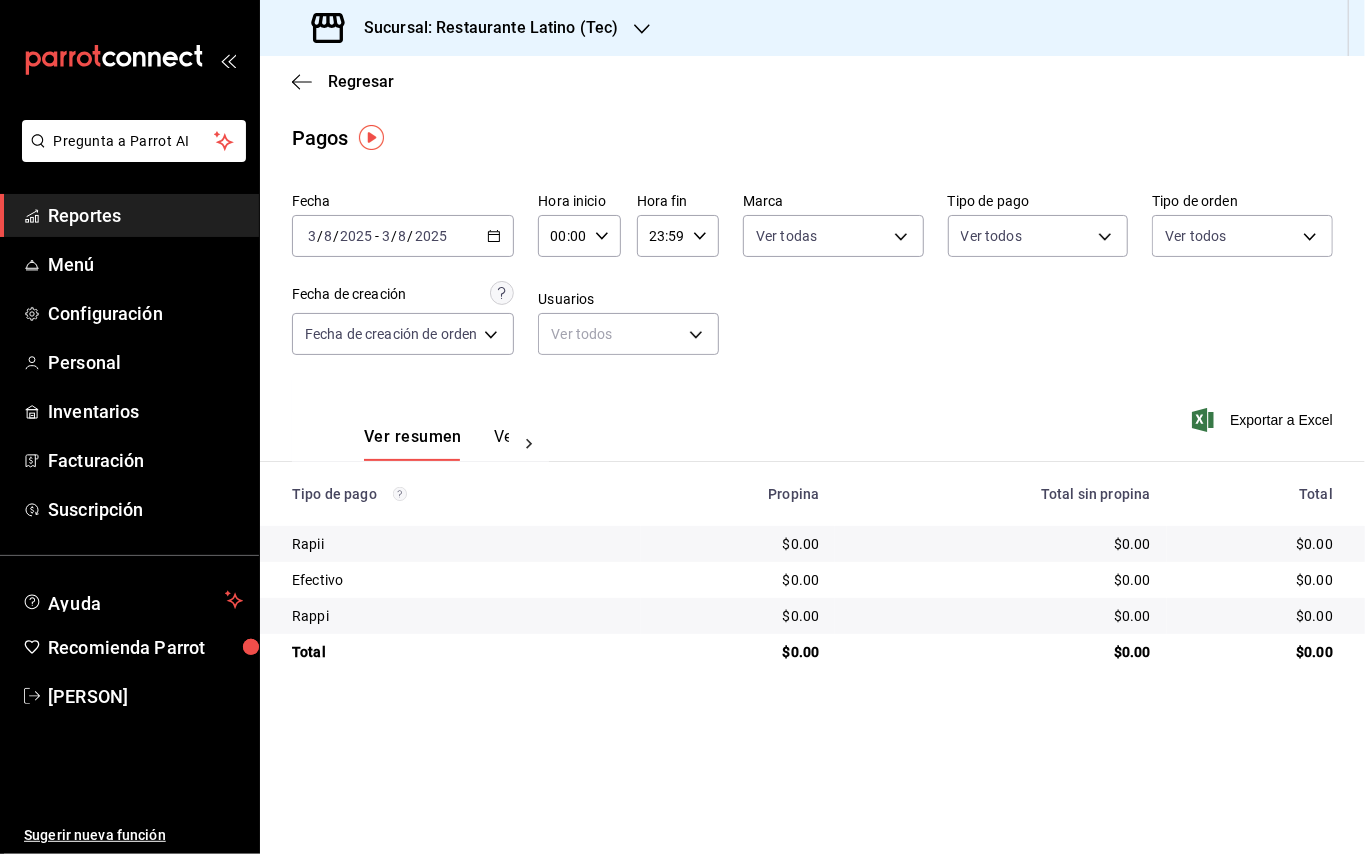 click on "2025-08-03 3 / 8 / 2025 - 2025-08-03 3 / 8 / 2025" at bounding box center (403, 236) 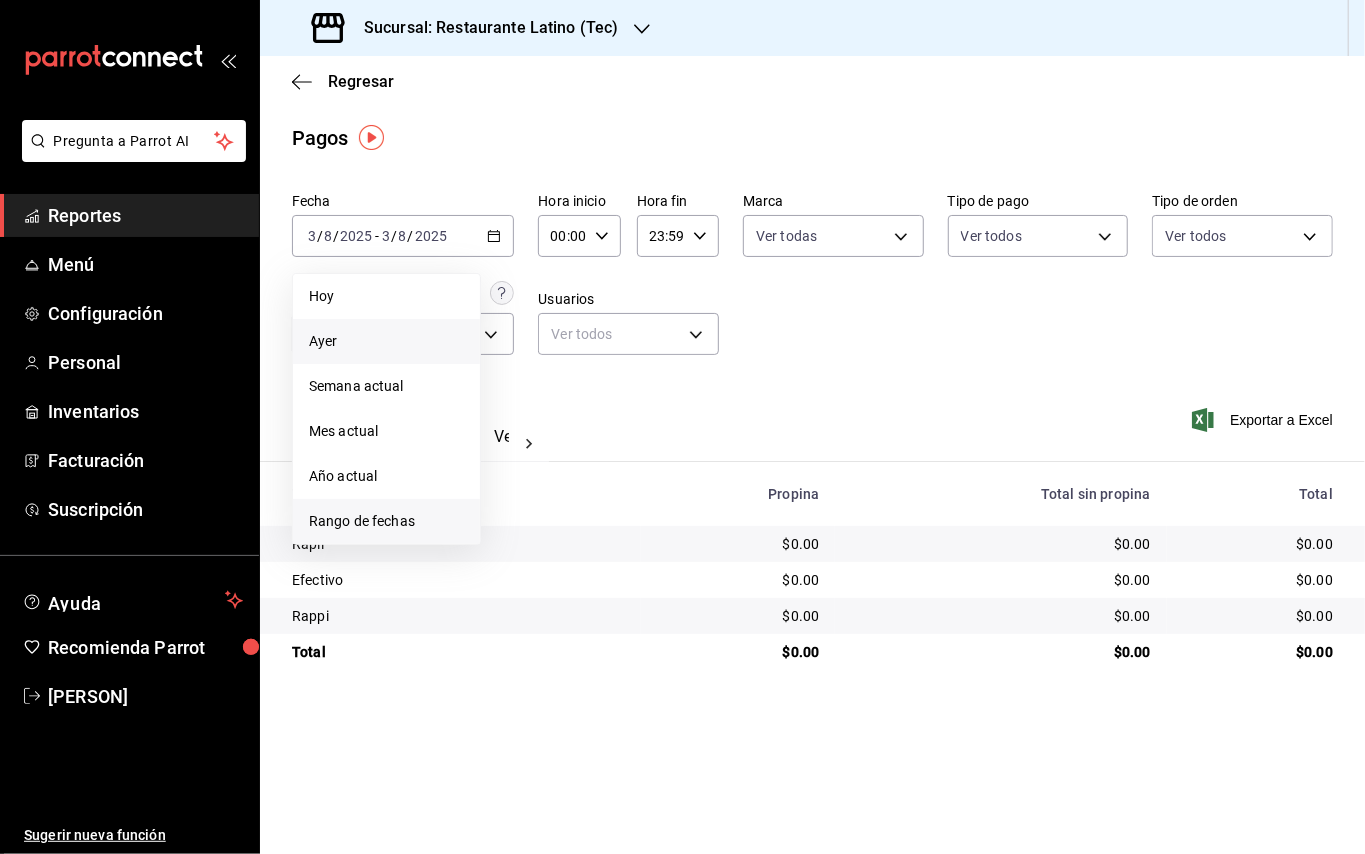 click on "Rango de fechas" at bounding box center (386, 521) 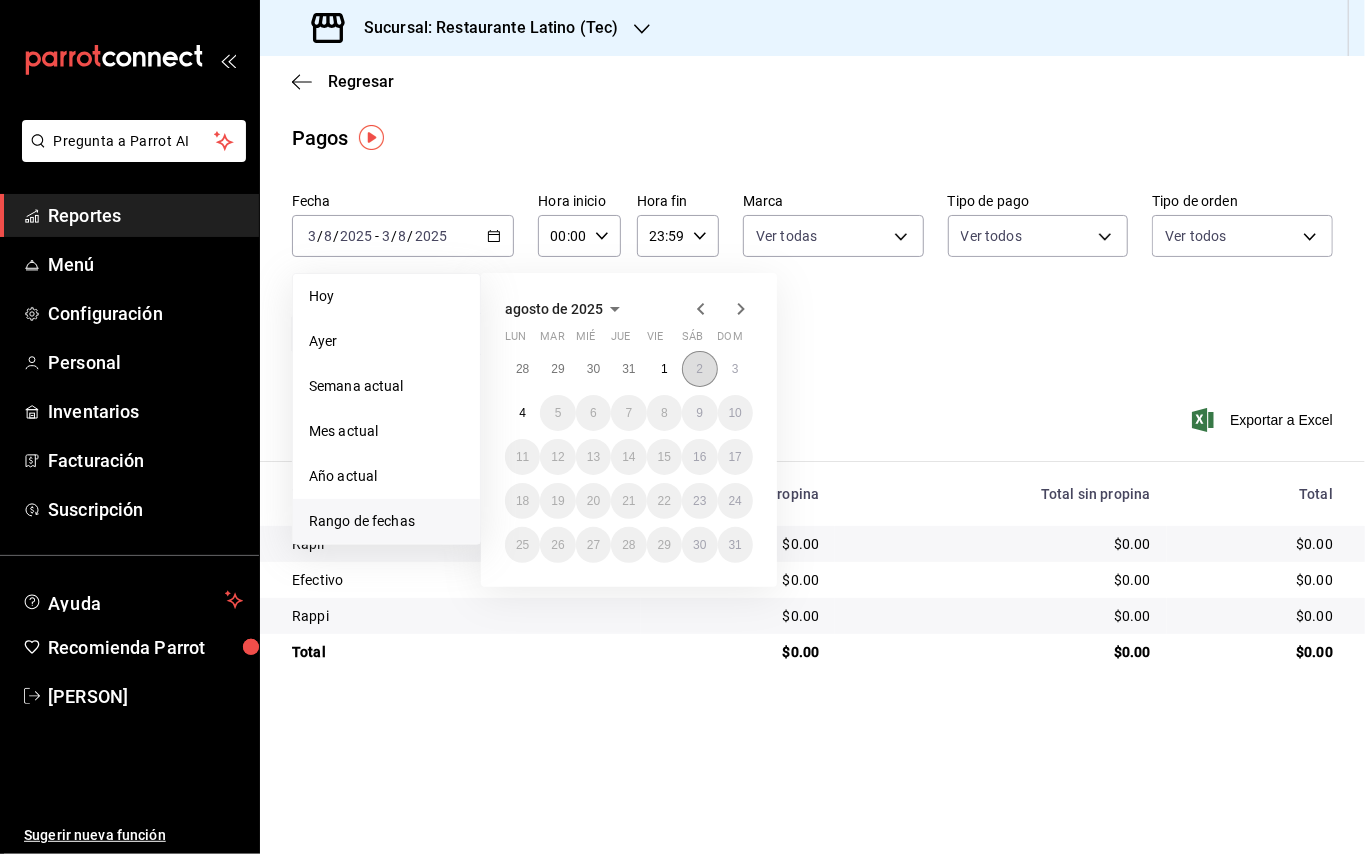 click on "2" at bounding box center (699, 369) 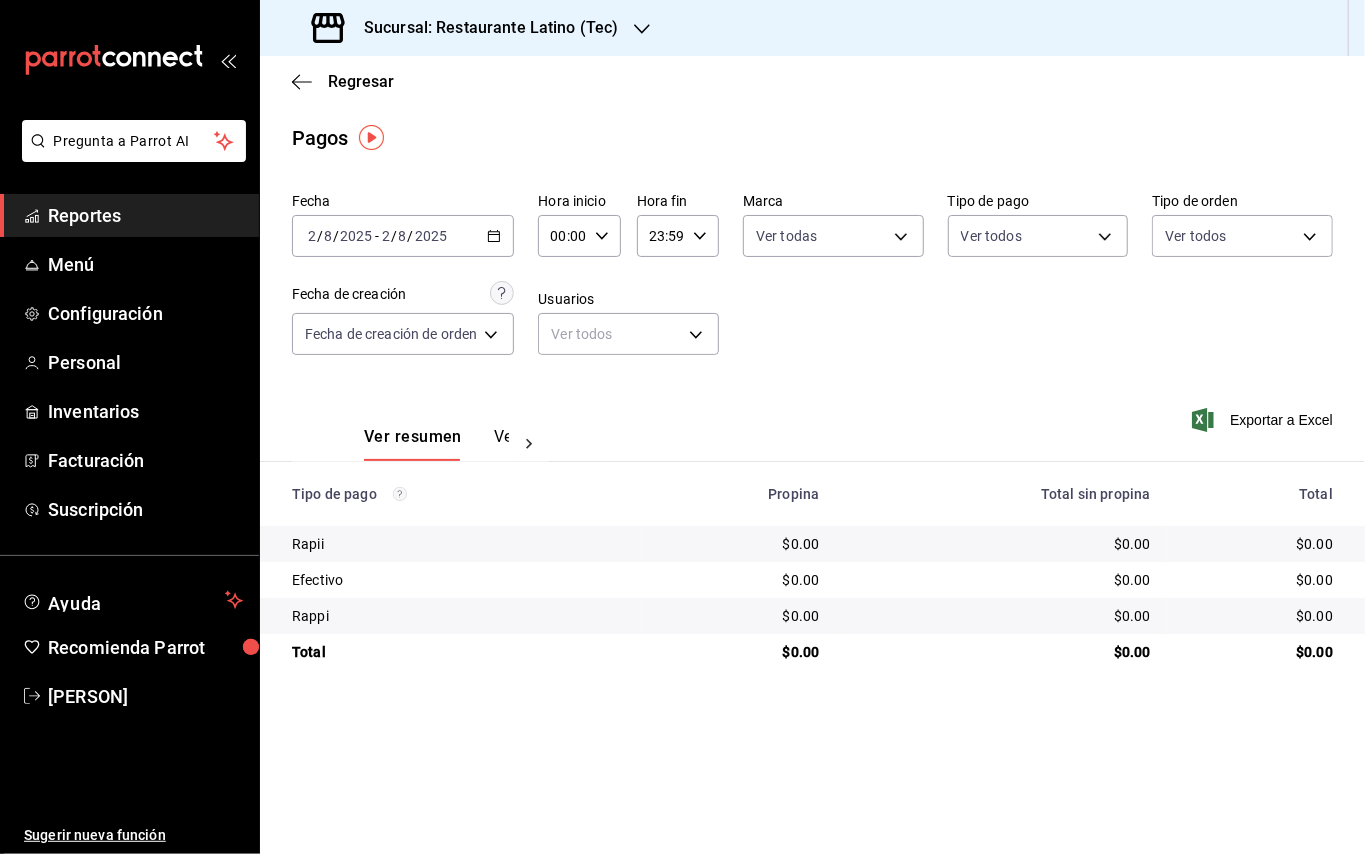 click on "Sucursal: Restaurante Latino (Tec)" at bounding box center (467, 28) 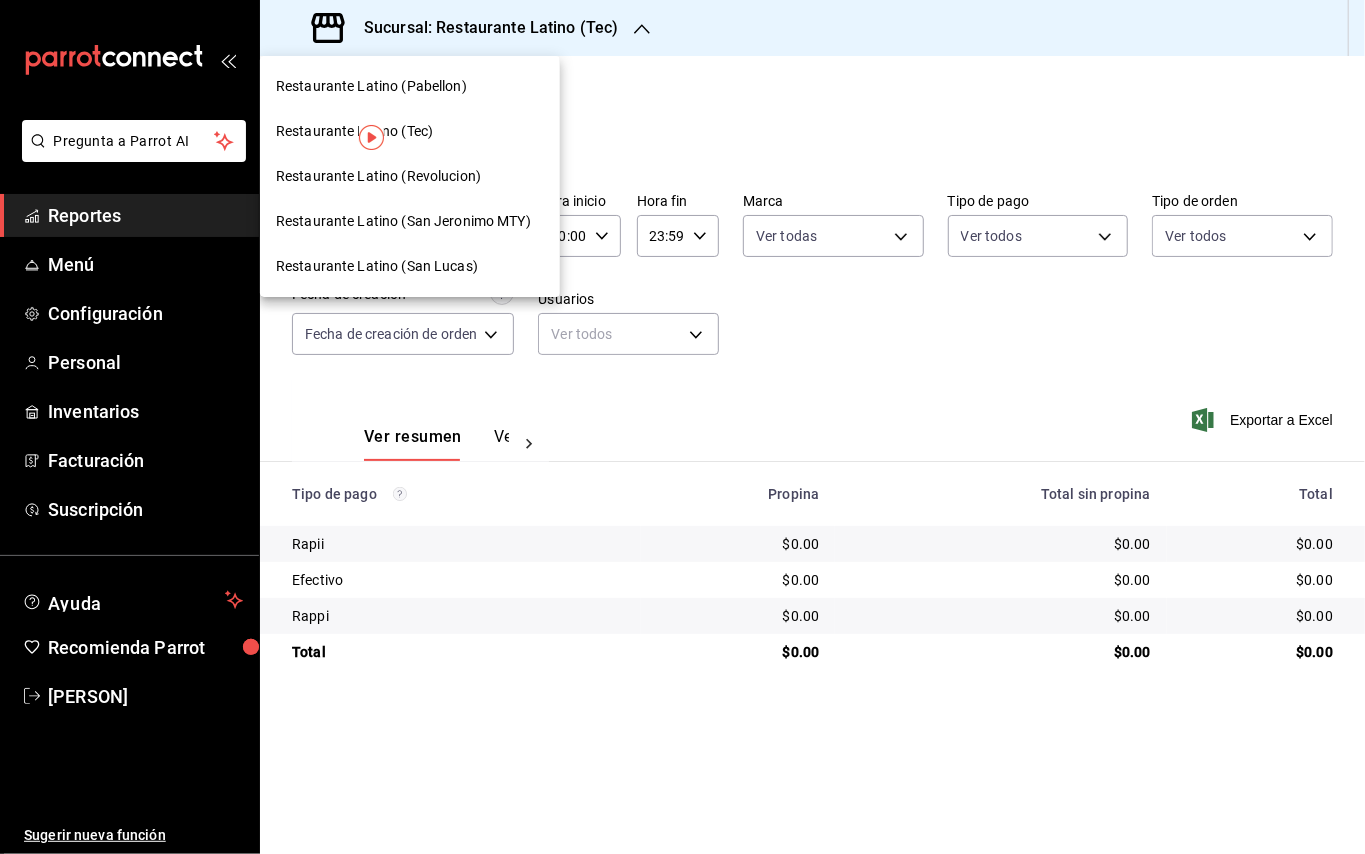 click on "Restaurante Latino (San Jeronimo MTY)" at bounding box center (403, 221) 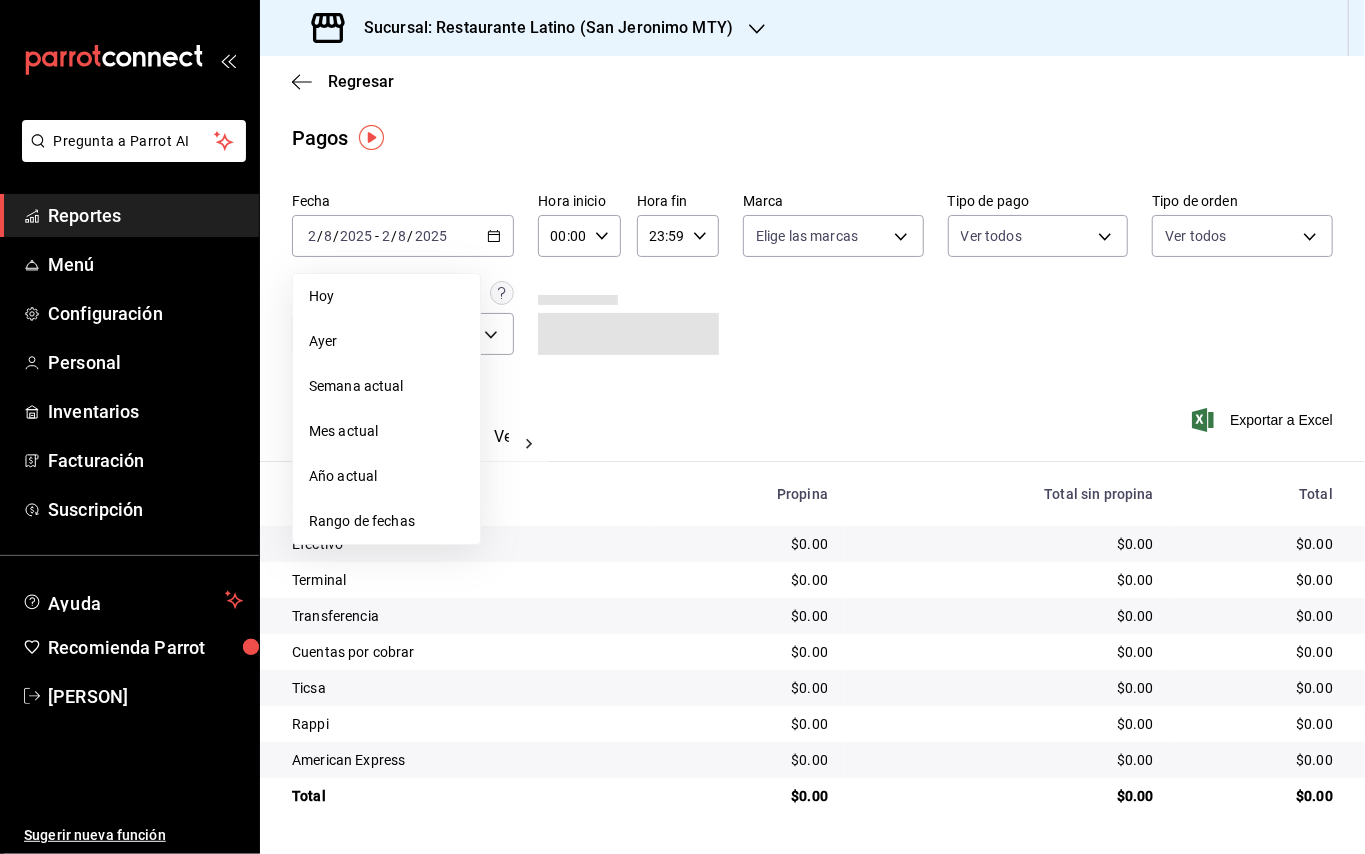 click on "Regresar Pagos Fecha [DATE] [DATE] - [DATE] [DATE] Hoy Ayer Semana actual Mes actual Año actual Rango de fechas Hora inicio 00:00 Hora inicio Hora fin 23:59 Hora fin Marca Elige las marcas Tipo de pago Ver todos Tipo de orden Ver todos Fecha de creación   Fecha de creación de orden ORDER Ver resumen Ver pagos Exportar a Excel Tipo de pago   Propina Total sin propina Total Efectivo $0.00 $0.00 $0.00 Terminal $0.00 $0.00 $0.00 Transferencia $0.00 $0.00 $0.00 Cuentas por cobrar $0.00 $0.00 $0.00 Ticsa $0.00 $0.00 $0.00 Rappi $0.00 $0.00 $0.00 American Express $0.00 $0.00 $0.00 Total $0.00 $0.00 $0.00" at bounding box center (812, 455) 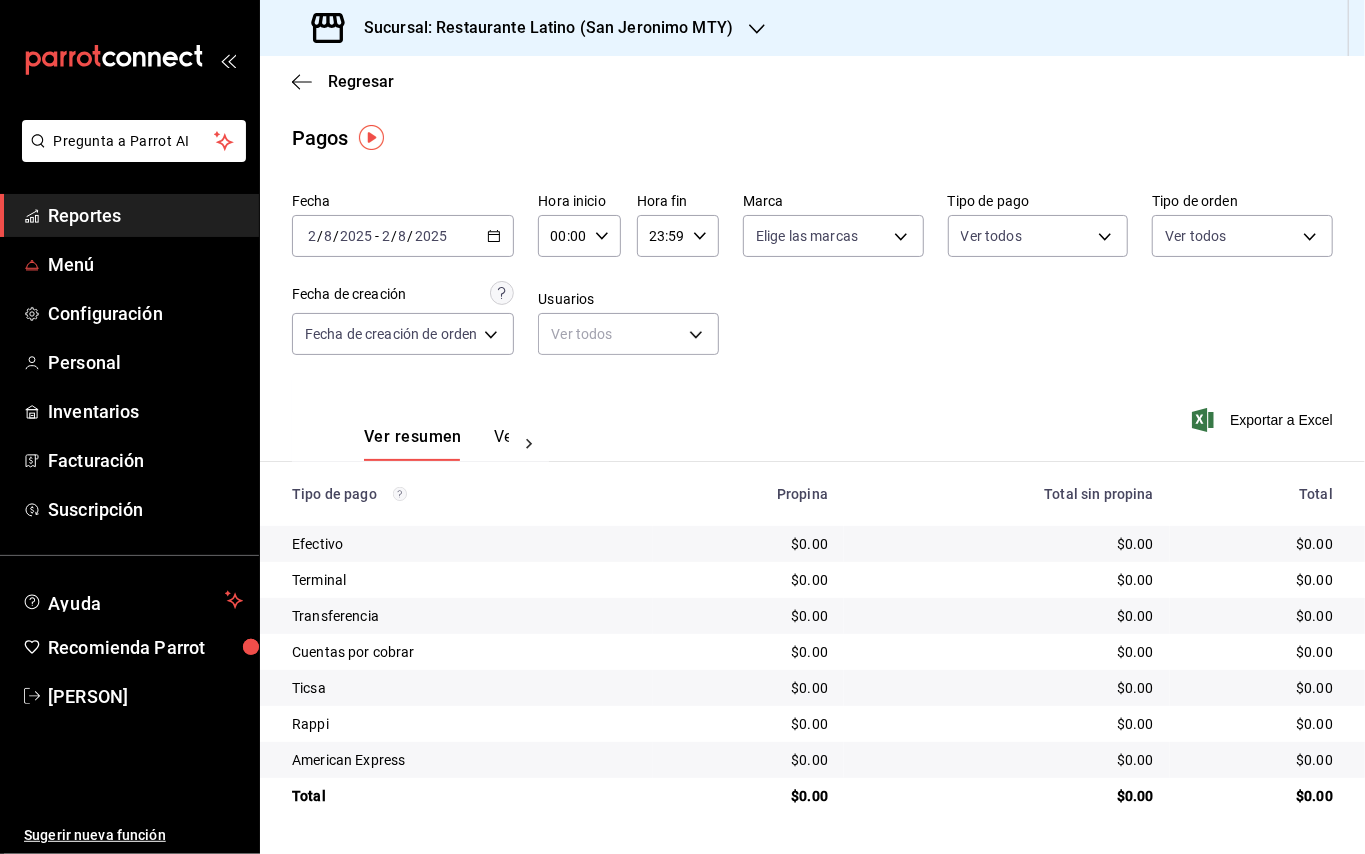 click on "Reportes" at bounding box center (145, 215) 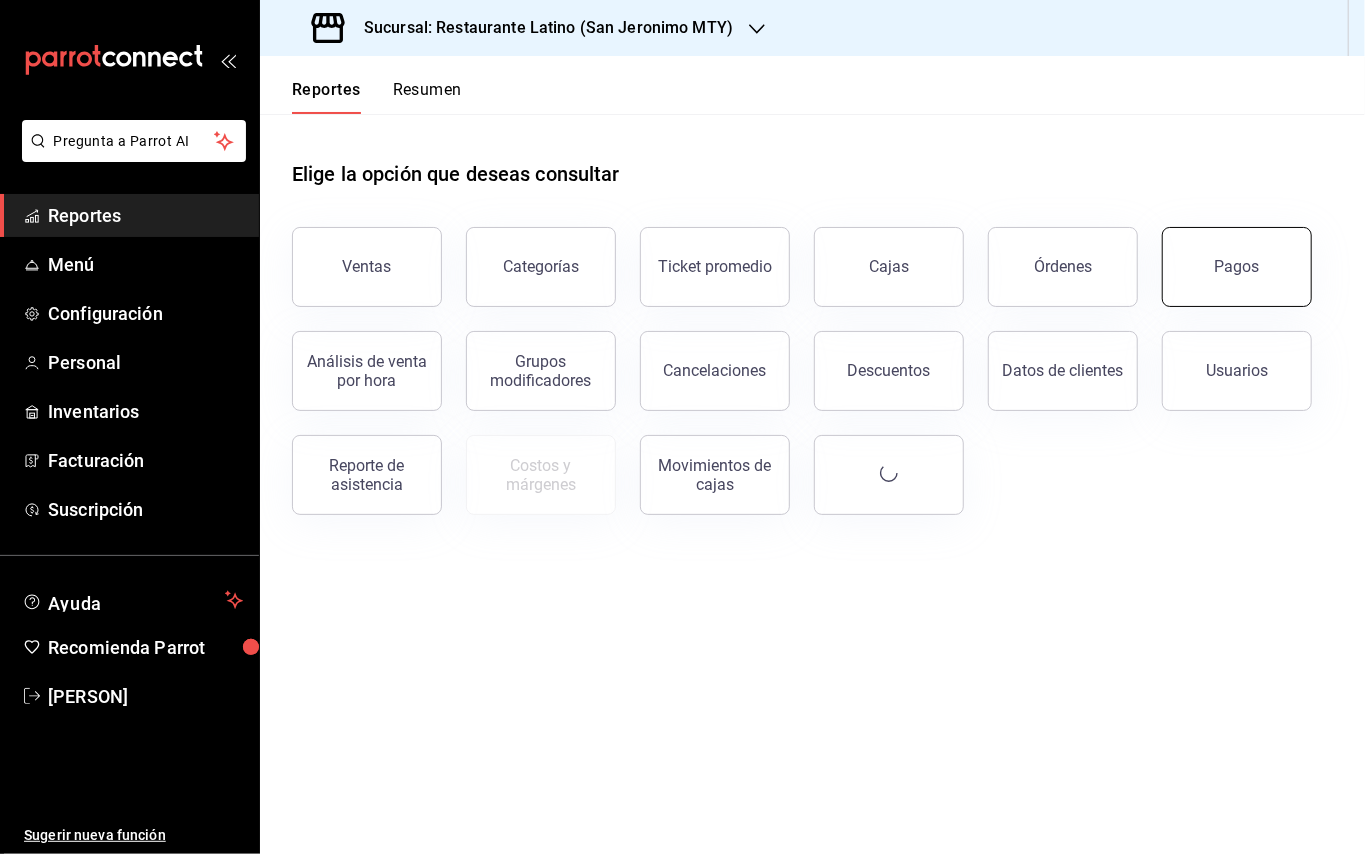 click on "Pagos" at bounding box center (1237, 267) 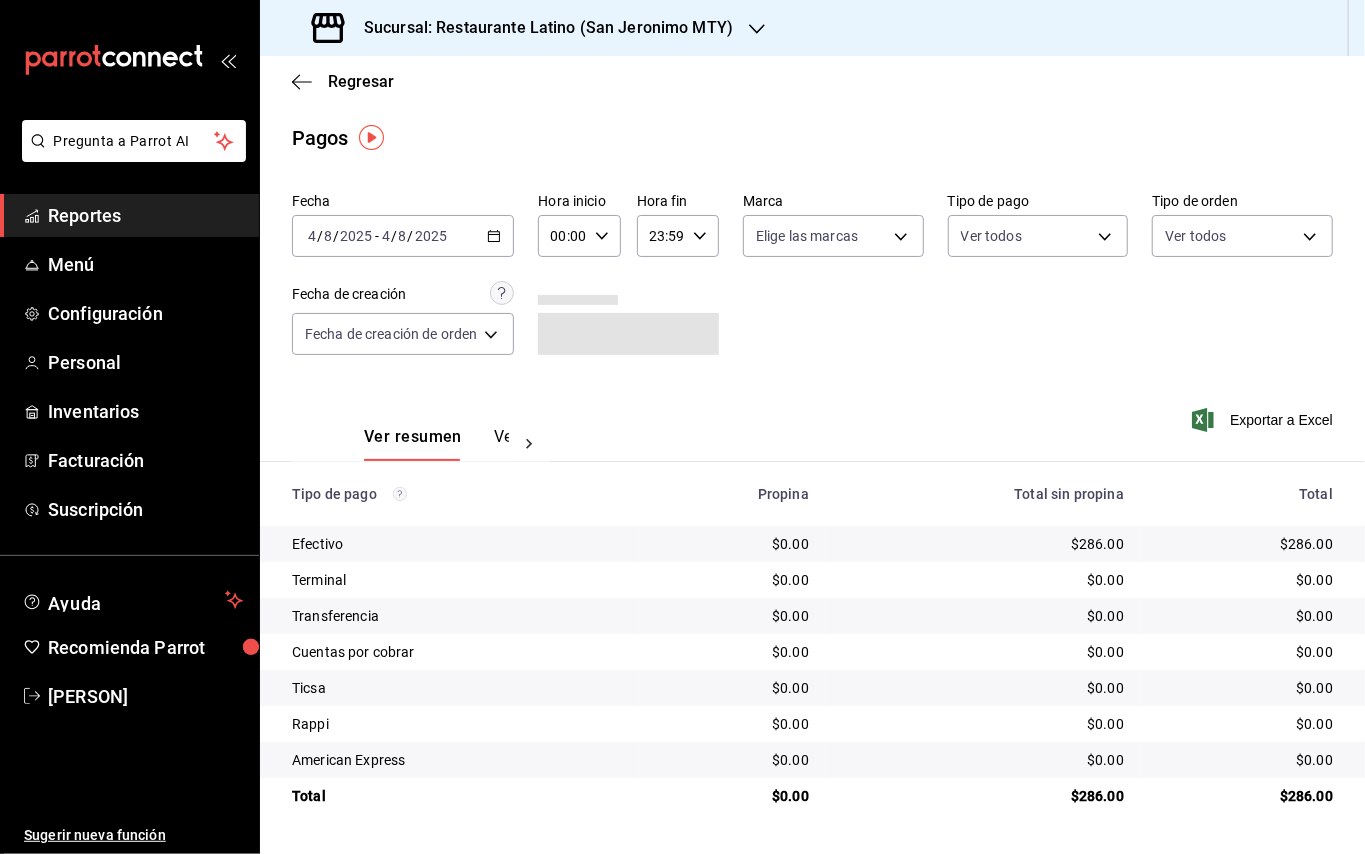 click on "Sucursal: Restaurante Latino (San Jeronimo MTY)" at bounding box center (524, 28) 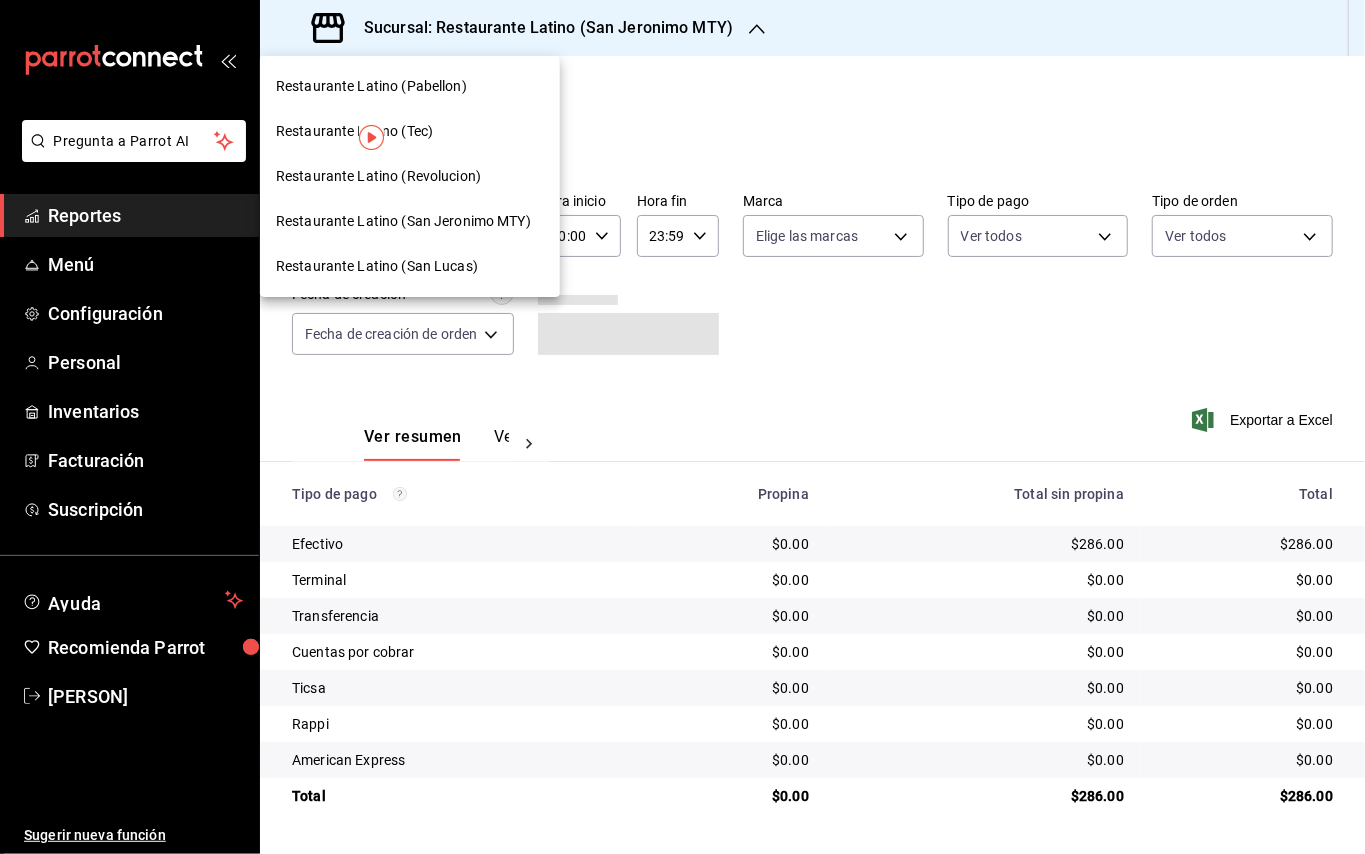 click at bounding box center [682, 427] 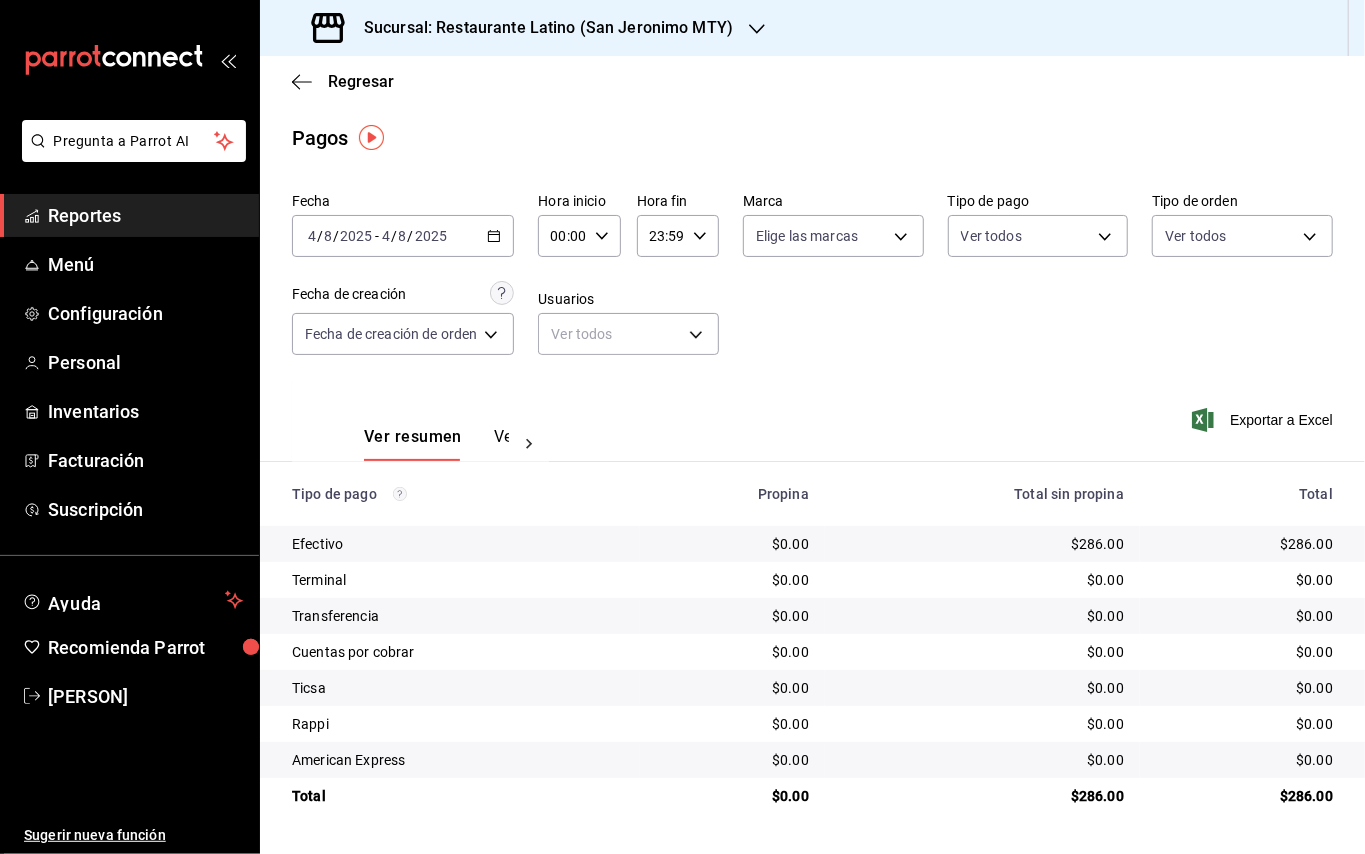 click 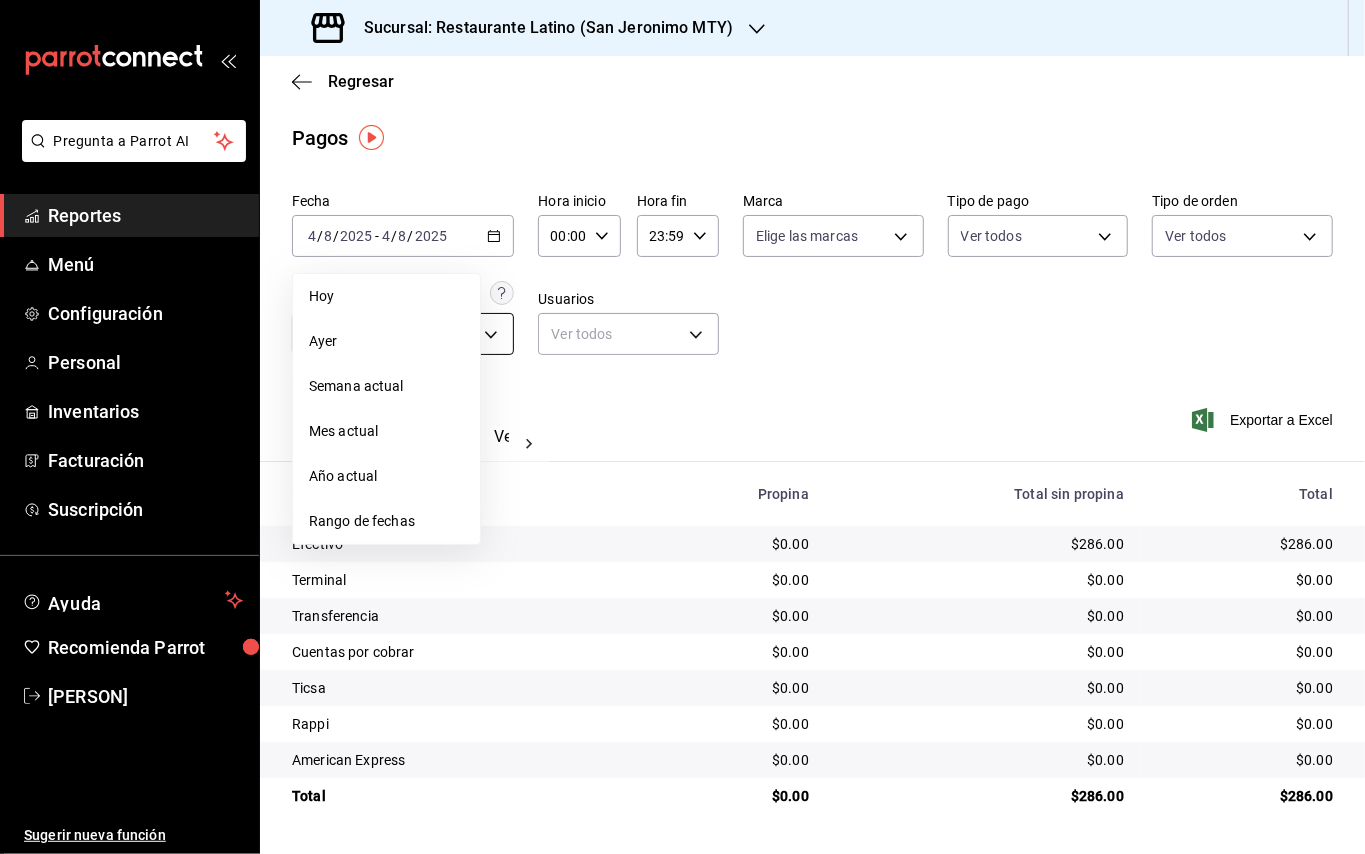 click on "Ayer" at bounding box center [386, 341] 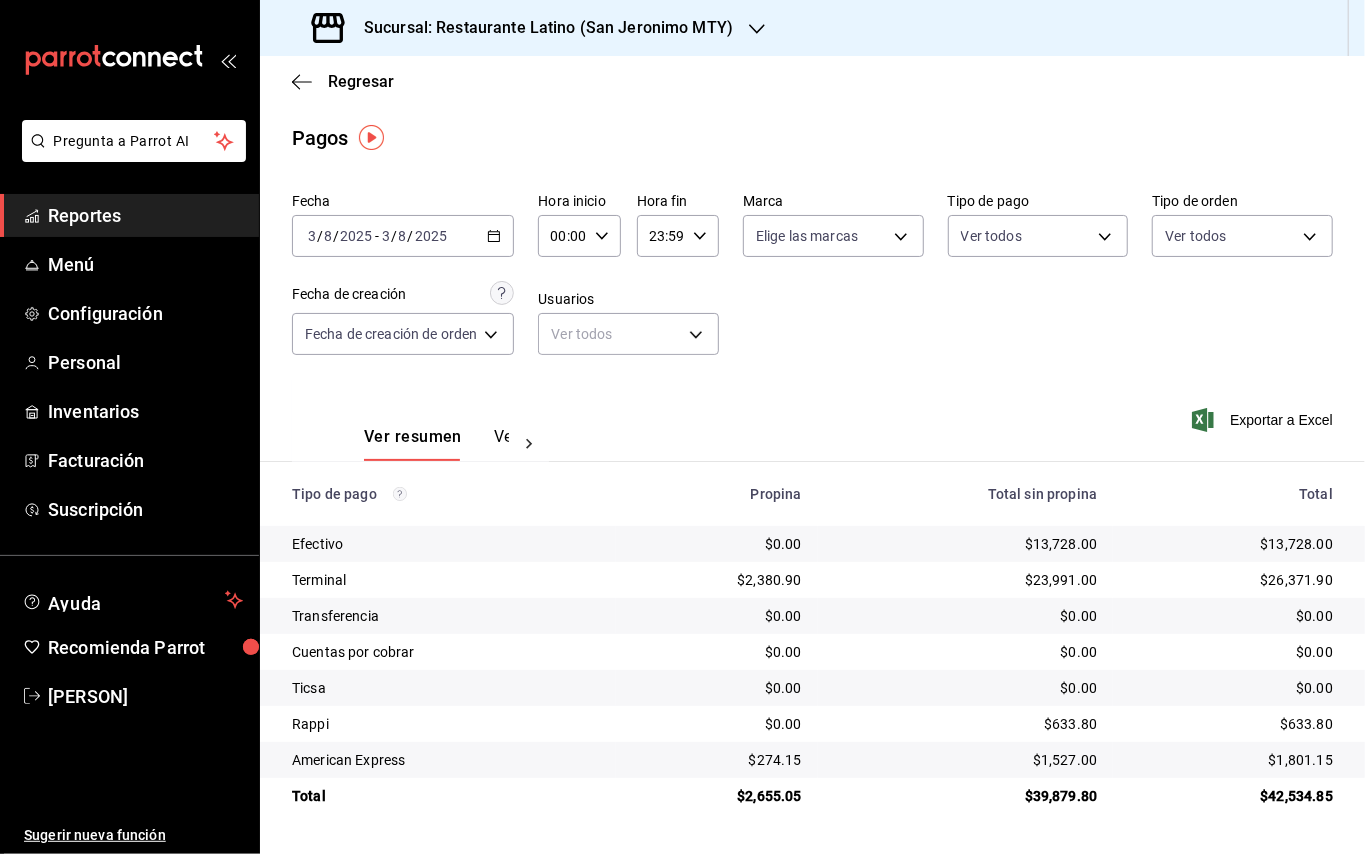 click on "Sucursal: Restaurante Latino (San Jeronimo MTY)" at bounding box center [540, 28] 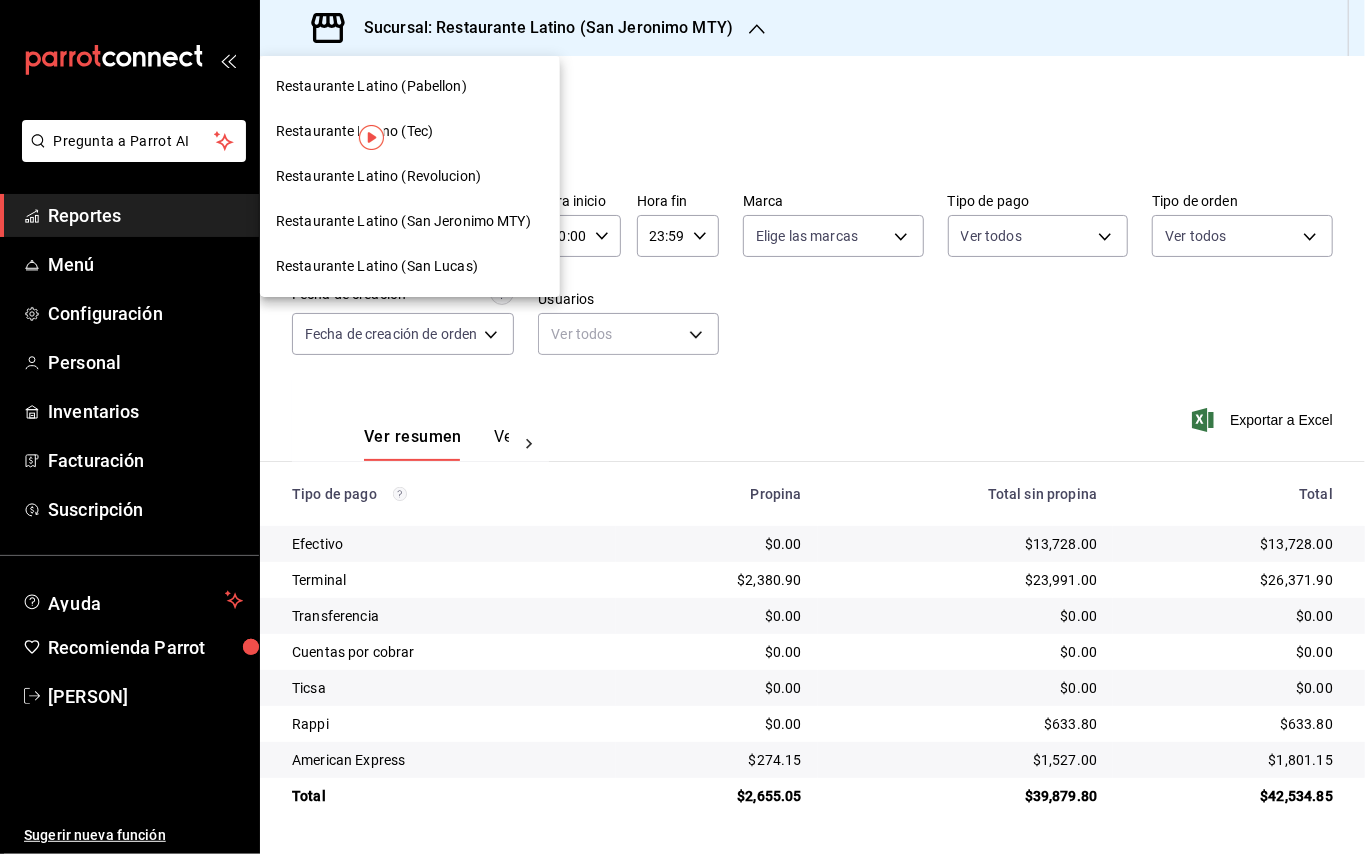 click on "Restaurante Latino (Revolucion)" at bounding box center (410, 176) 